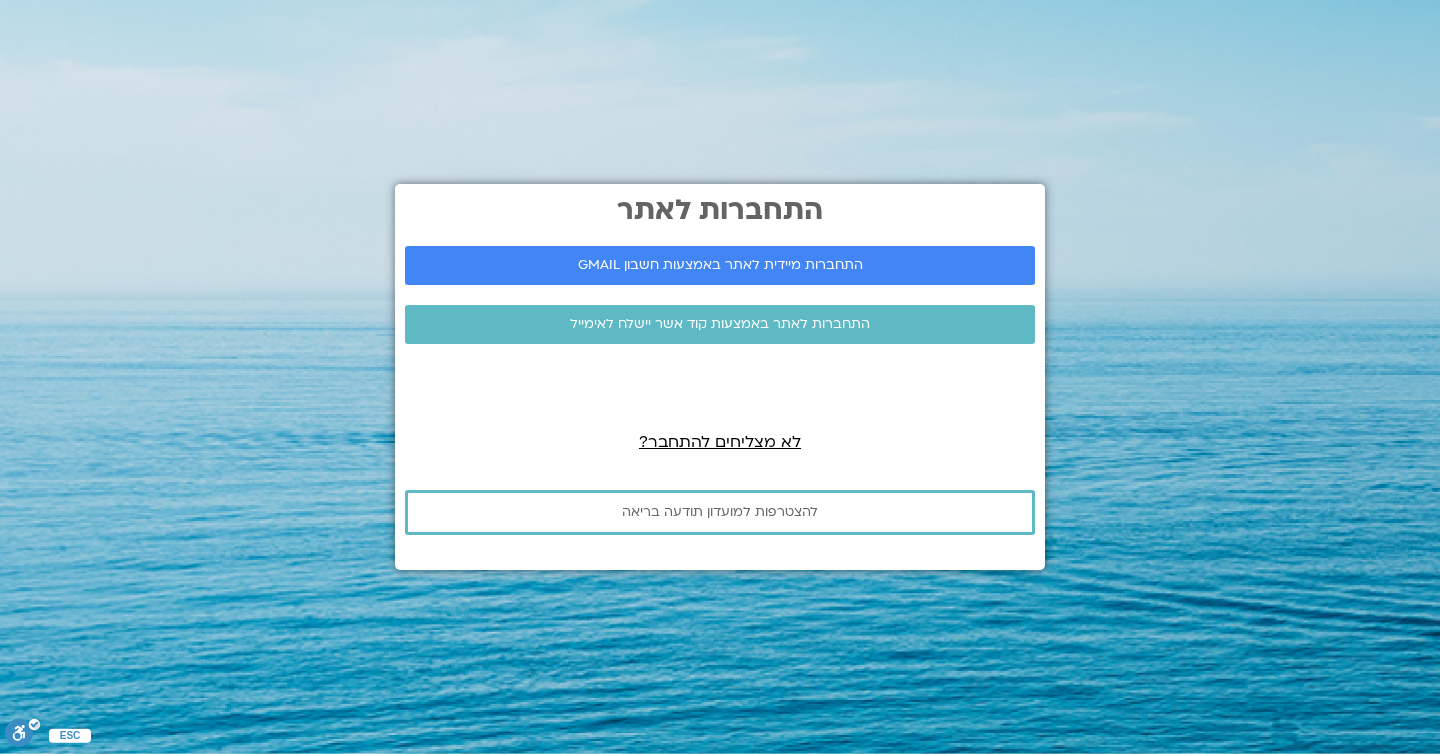 scroll, scrollTop: 0, scrollLeft: 0, axis: both 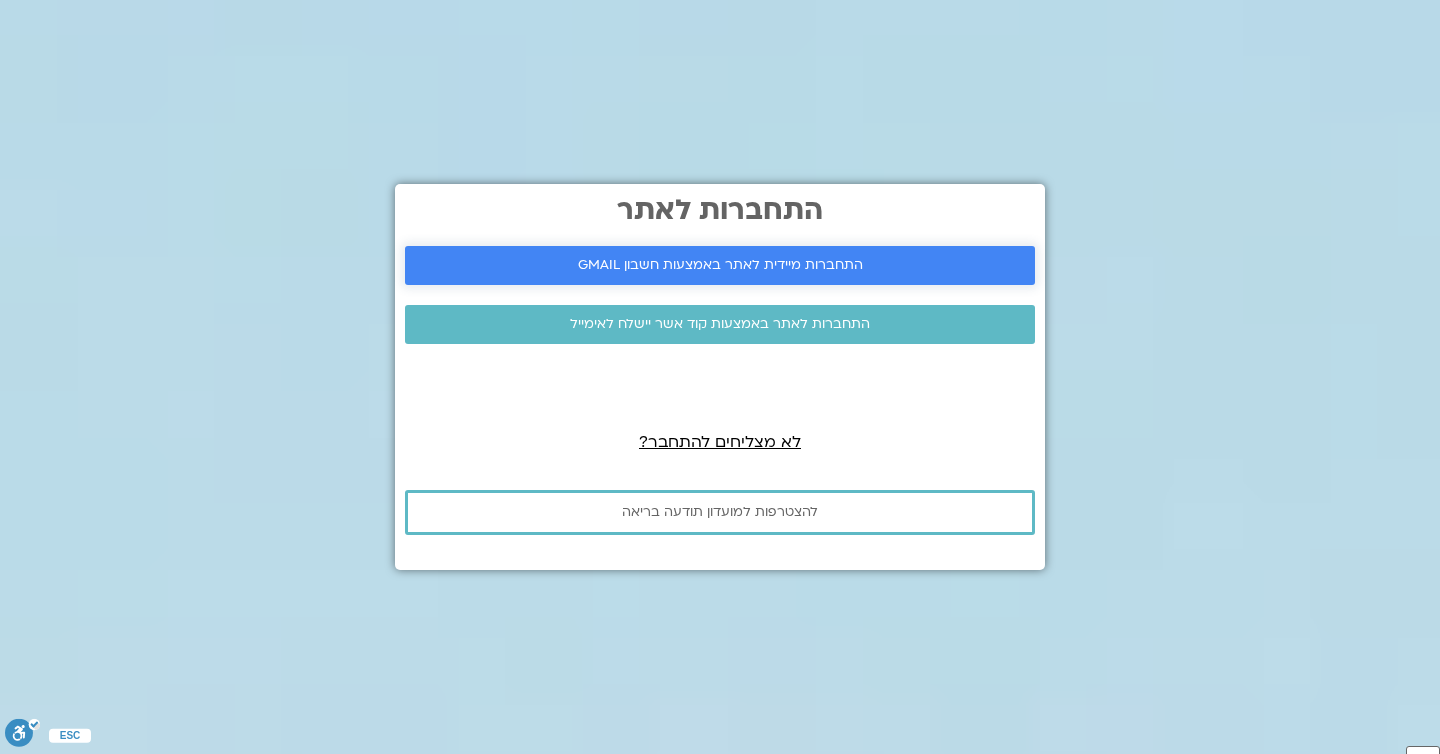 click on "התחברות מיידית לאתר באמצעות חשבון GMAIL" at bounding box center (720, 265) 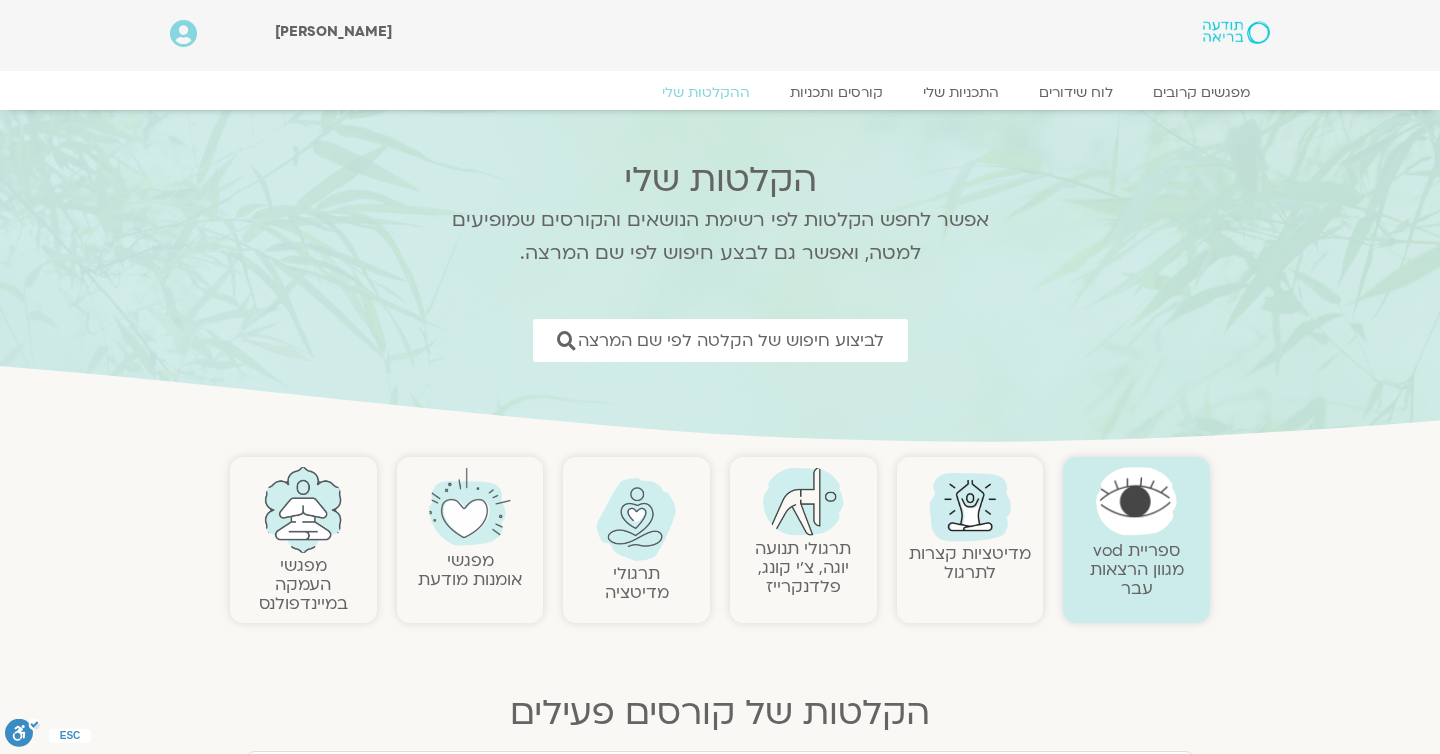 scroll, scrollTop: 0, scrollLeft: 0, axis: both 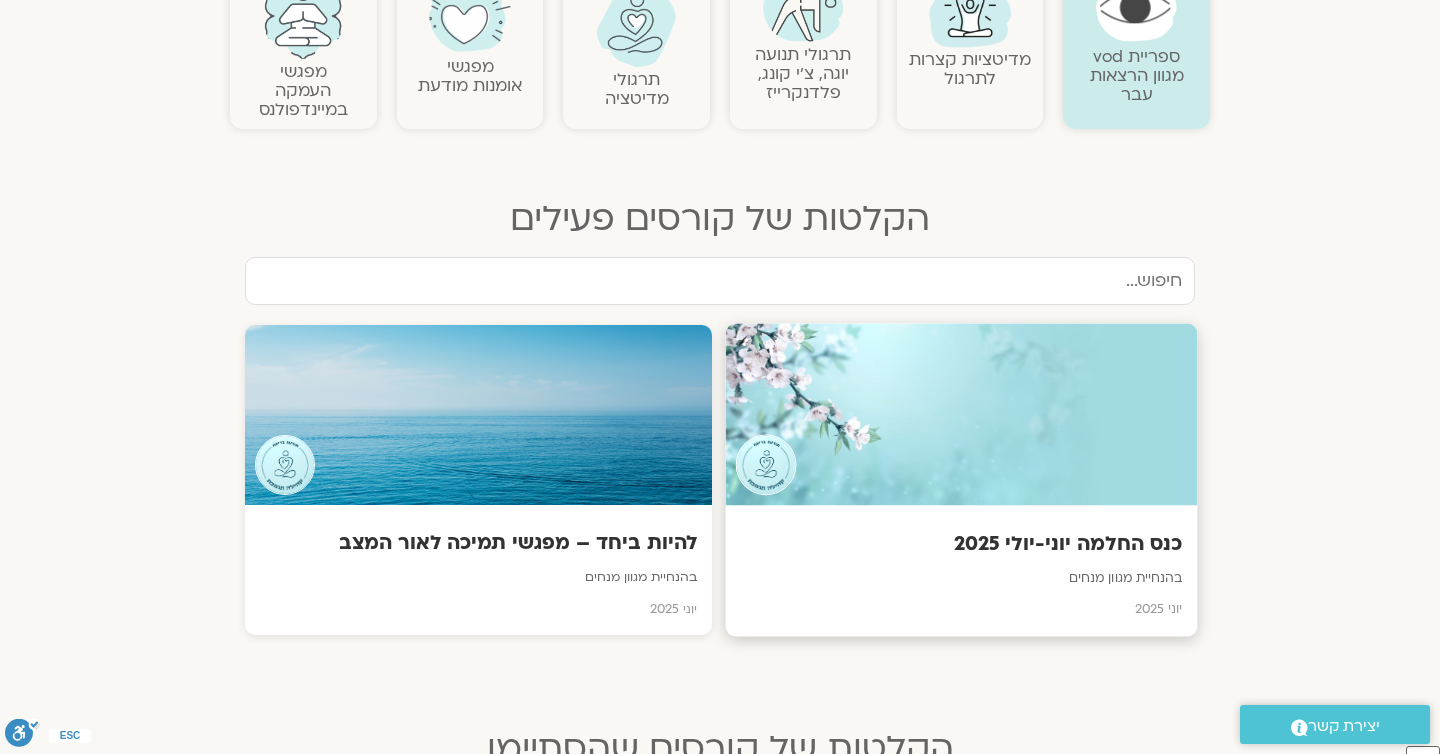 click at bounding box center [962, 414] 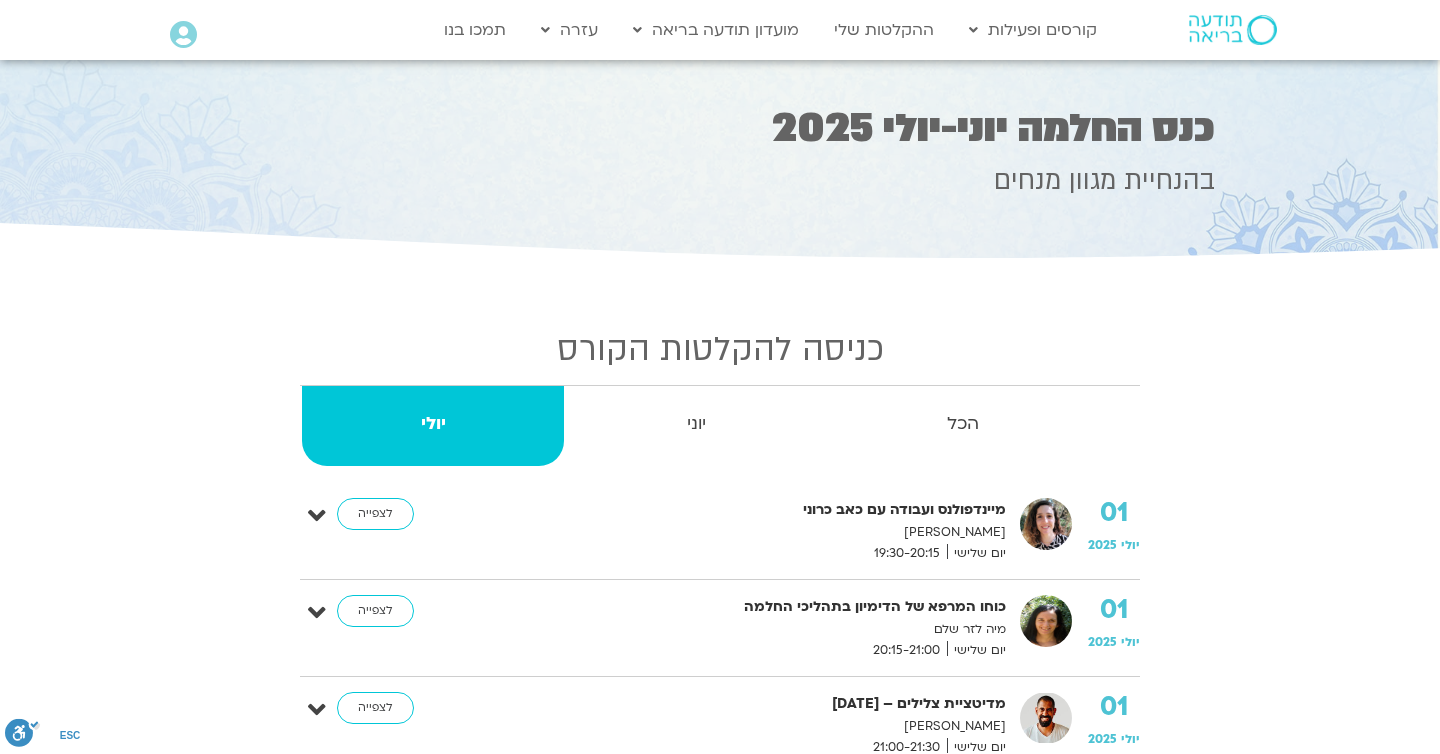 scroll, scrollTop: 0, scrollLeft: 0, axis: both 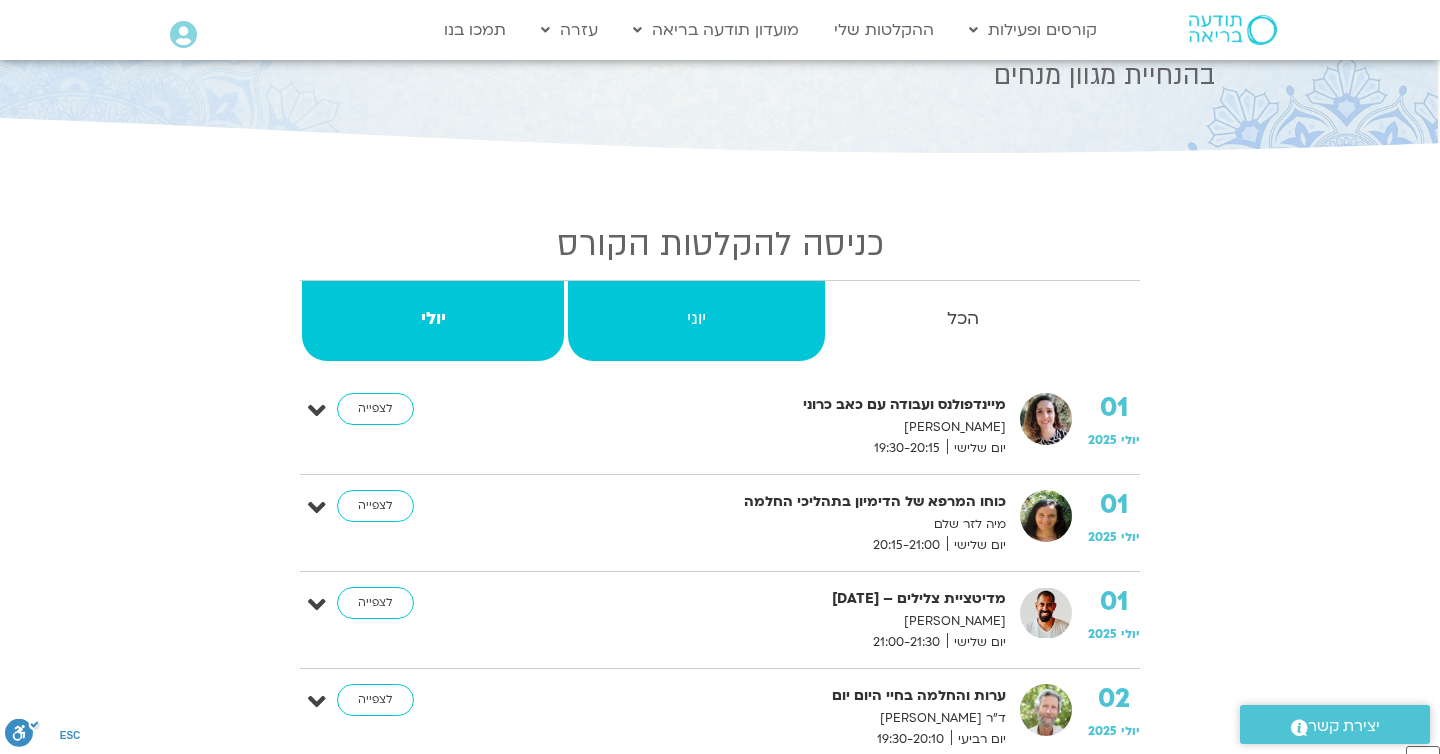 click on "יוני" at bounding box center (696, 319) 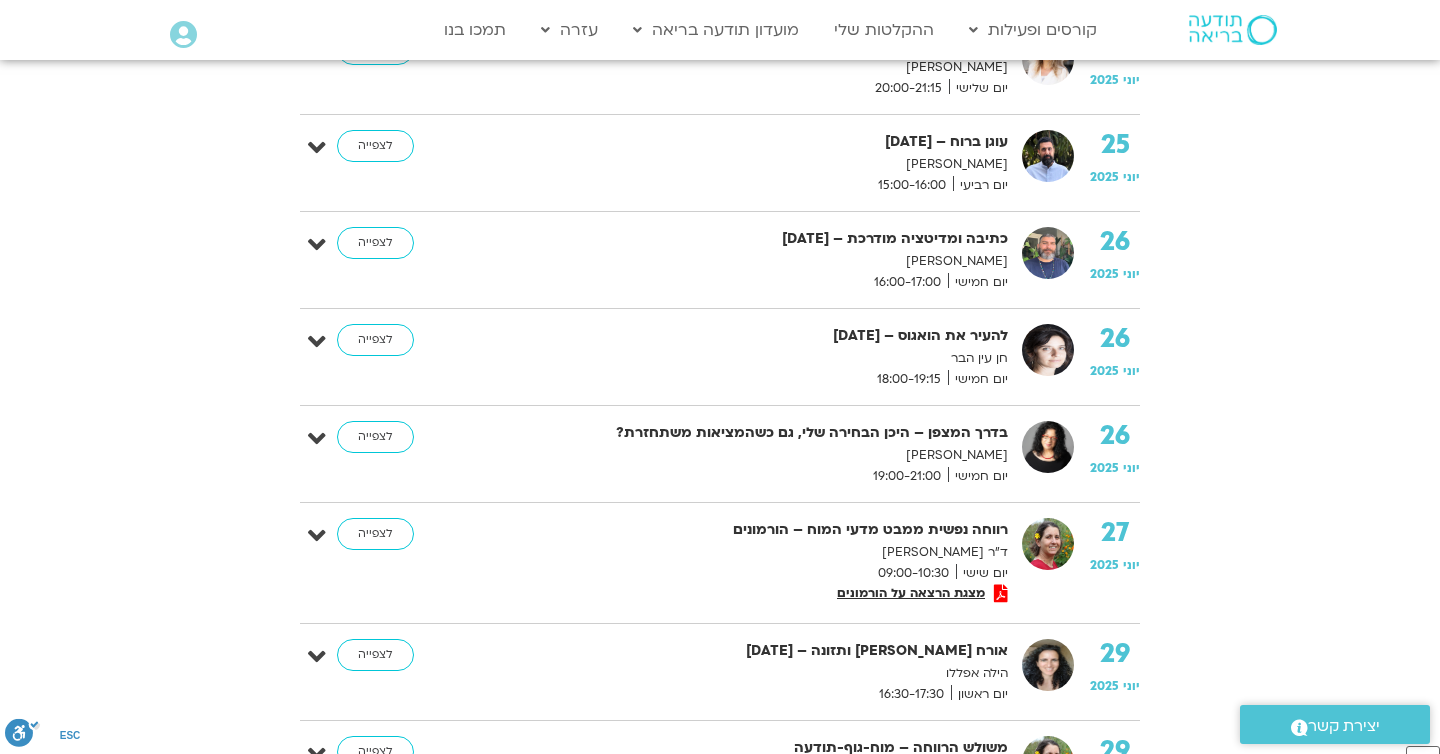 scroll, scrollTop: 997, scrollLeft: 0, axis: vertical 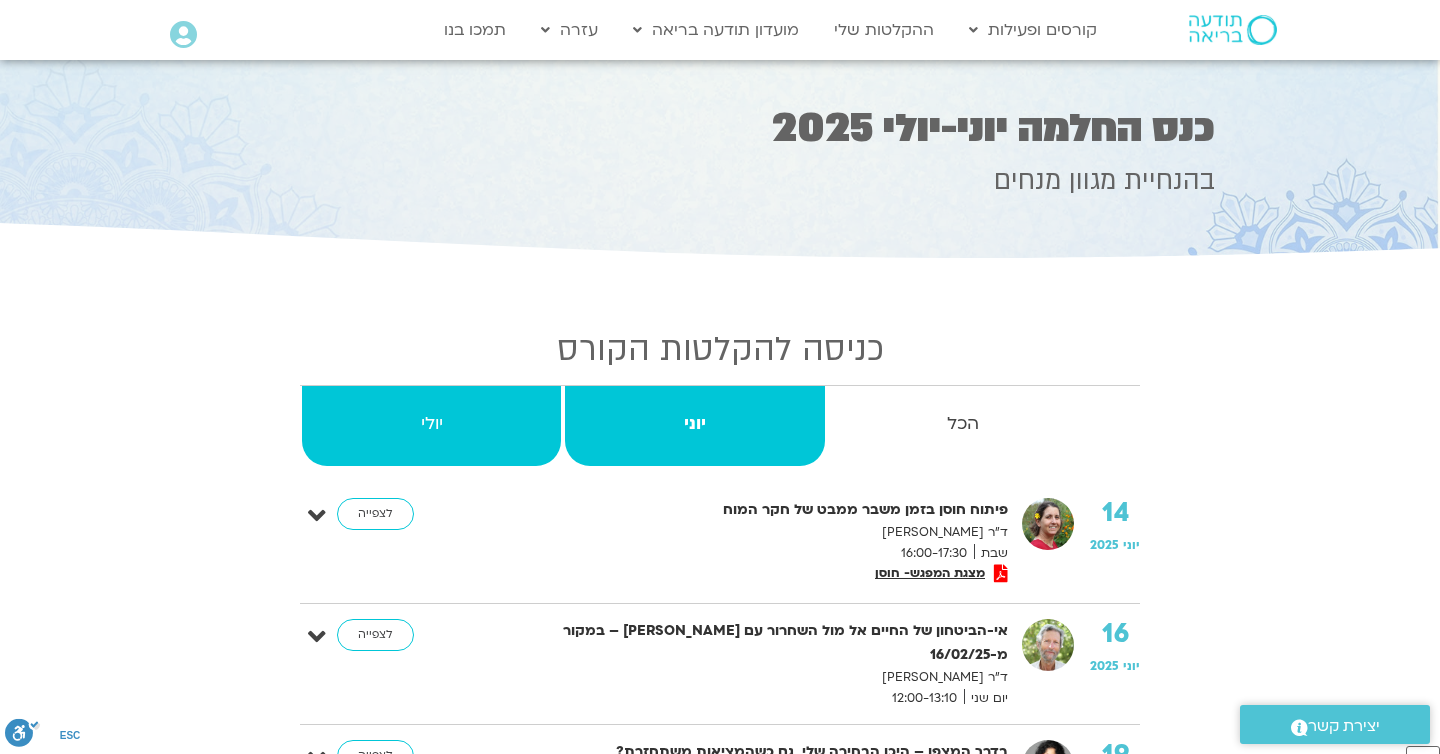 click on "יולי" at bounding box center [431, 424] 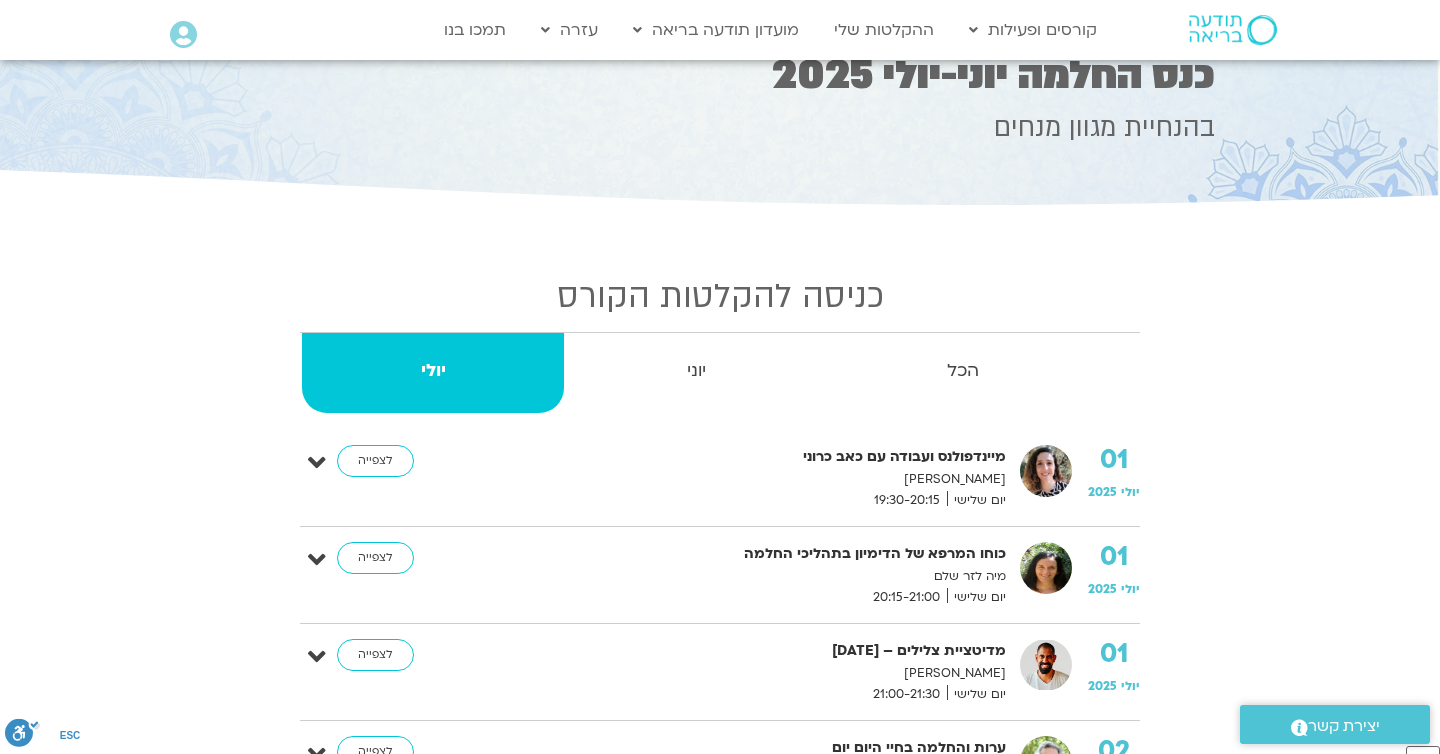 scroll, scrollTop: 0, scrollLeft: 0, axis: both 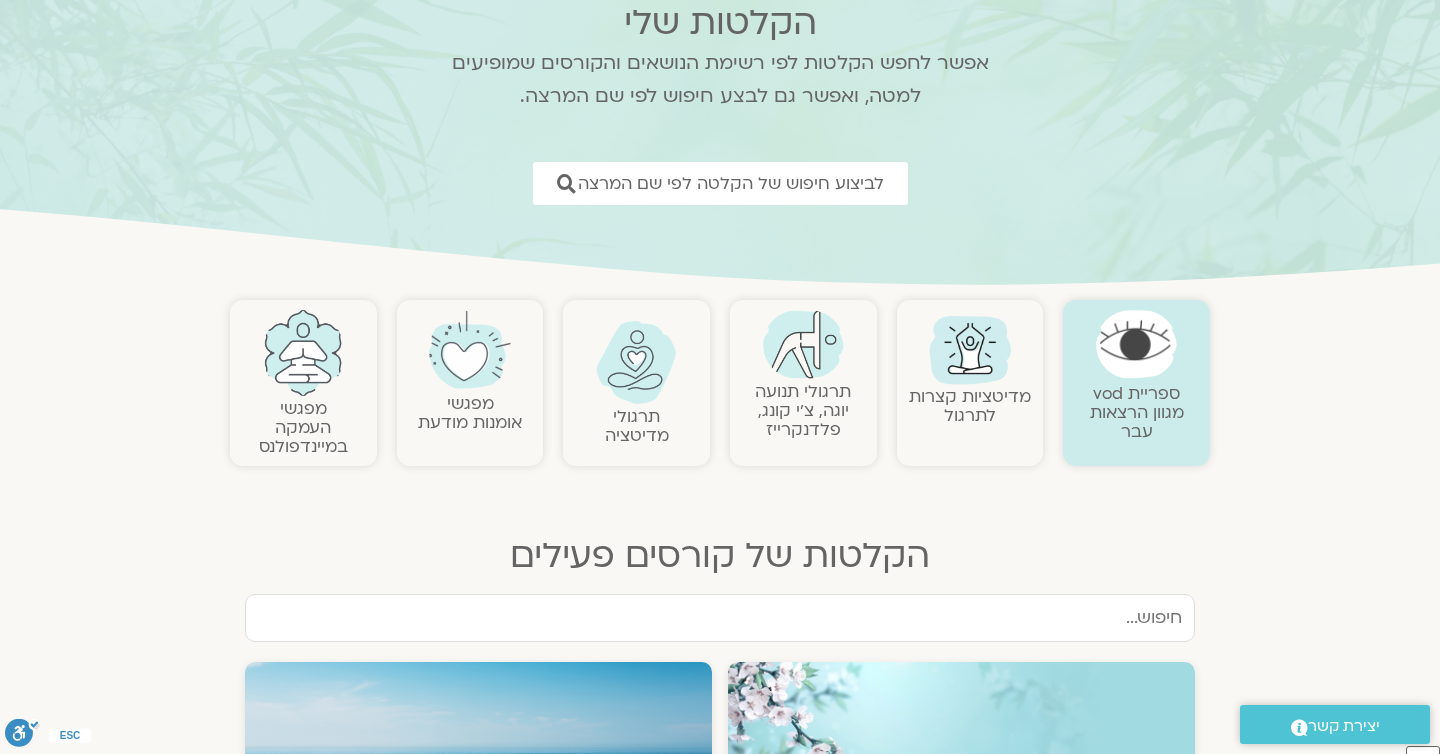 click on "ספריית vod
מגוון הרצאות עבר" at bounding box center [1137, 412] 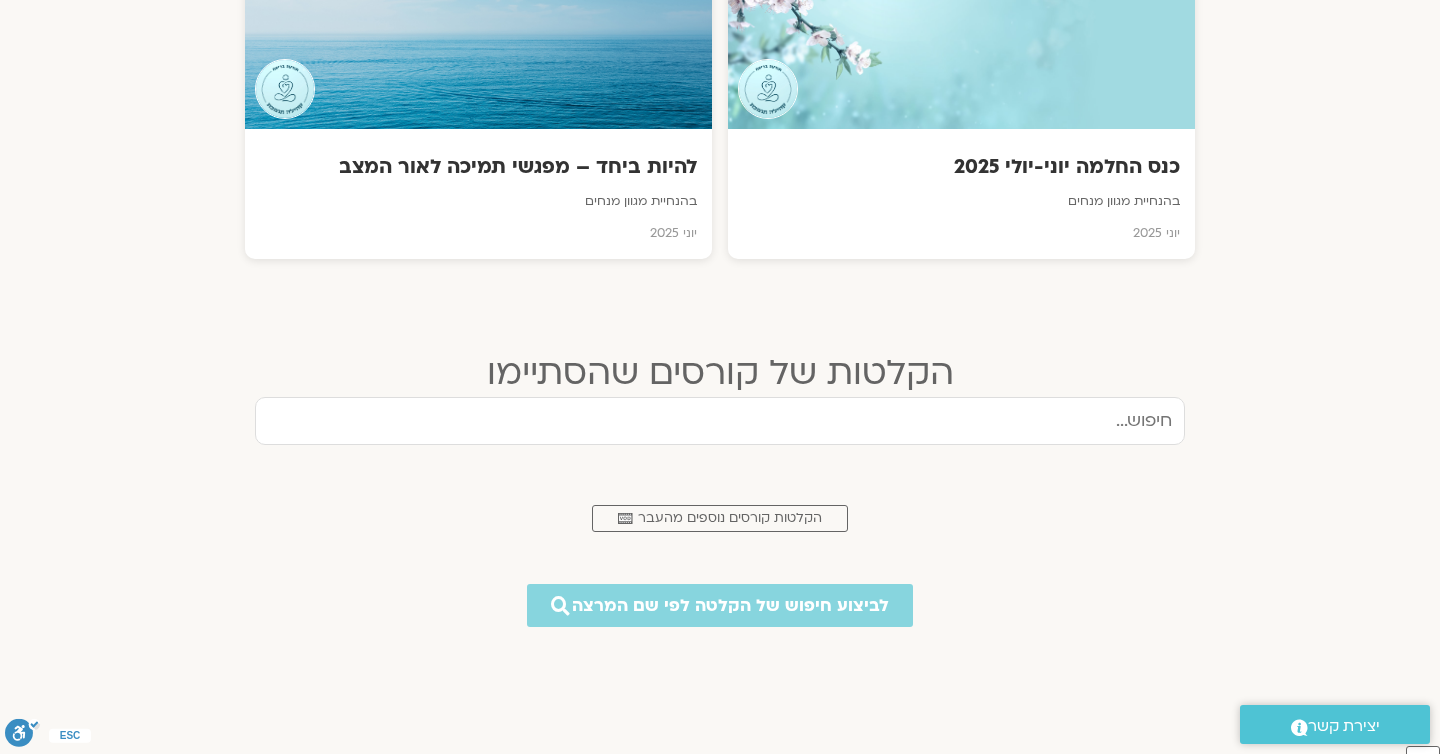 scroll, scrollTop: 1110, scrollLeft: 0, axis: vertical 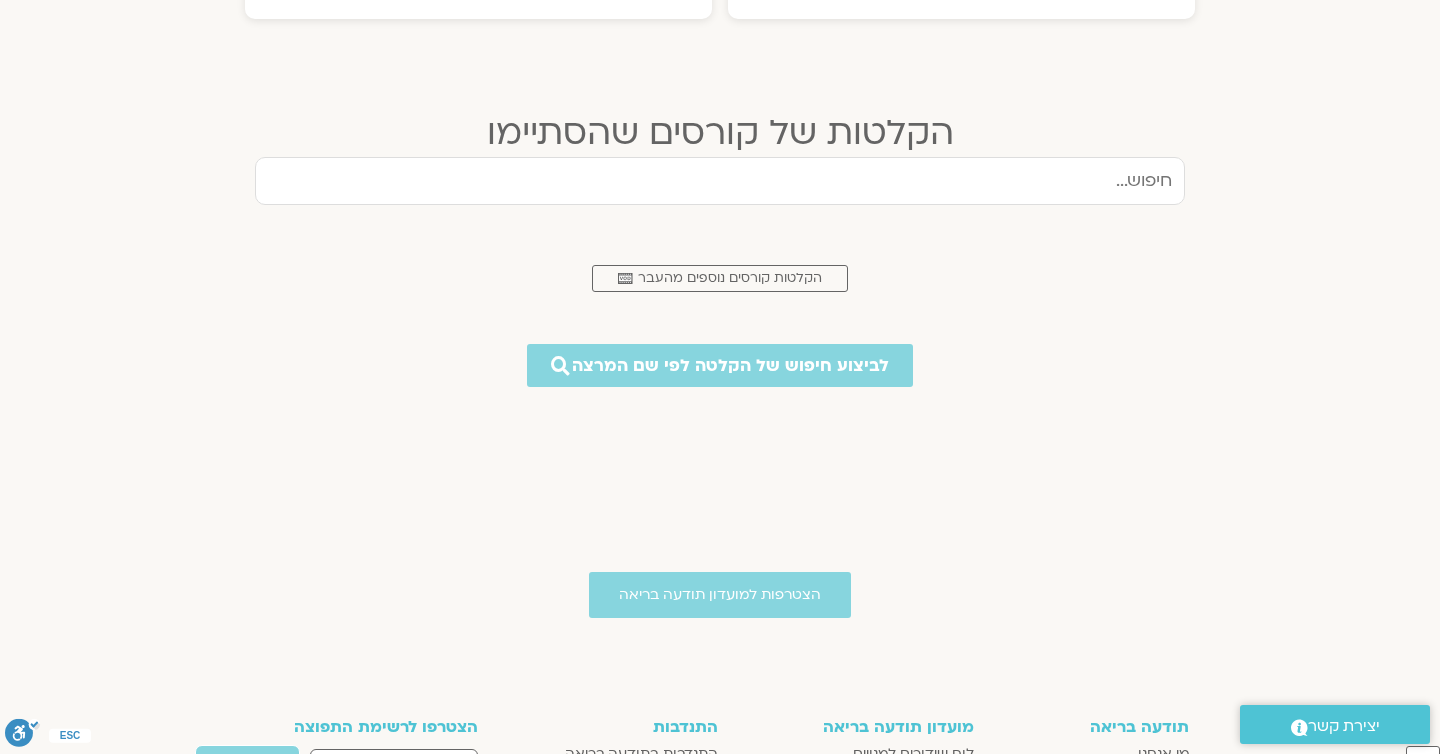 click at bounding box center (720, 181) 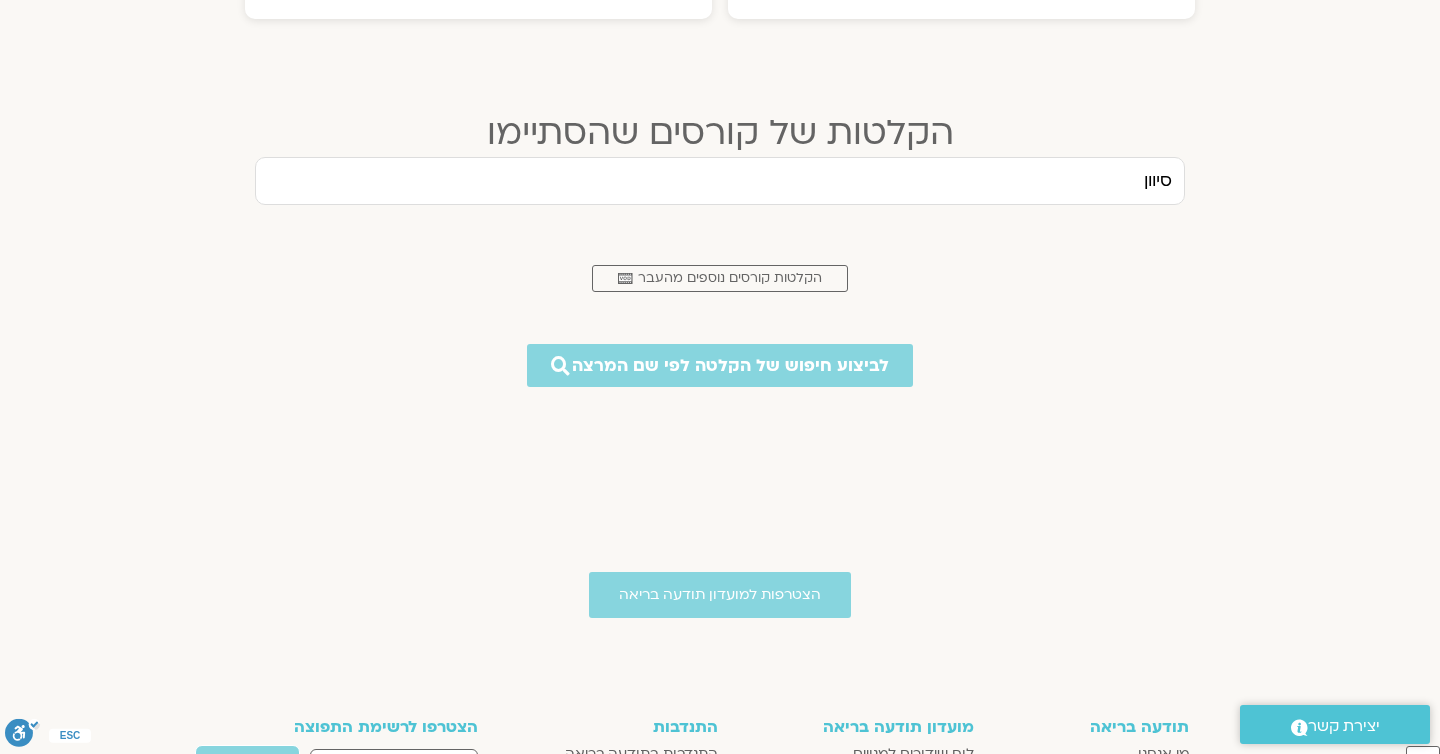 type on "סיוון" 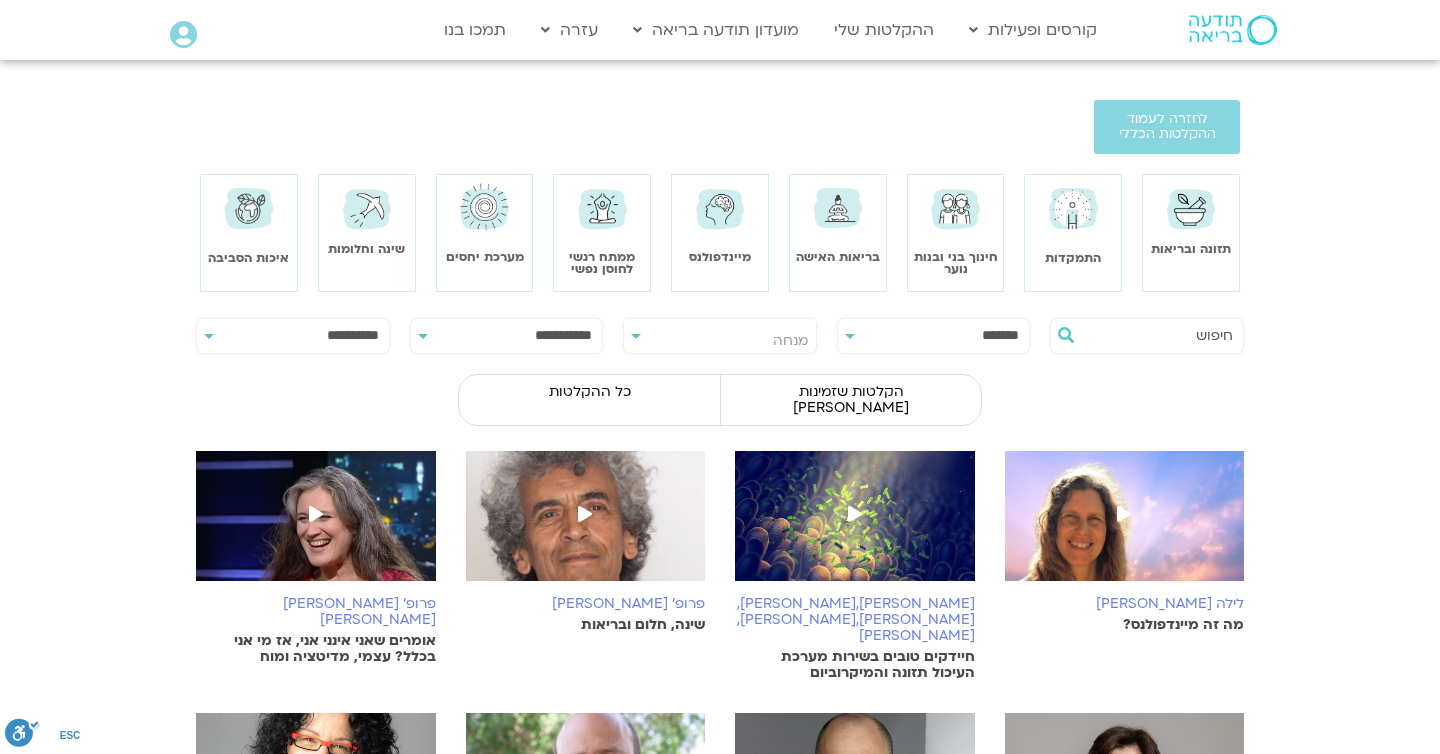 scroll, scrollTop: 0, scrollLeft: 0, axis: both 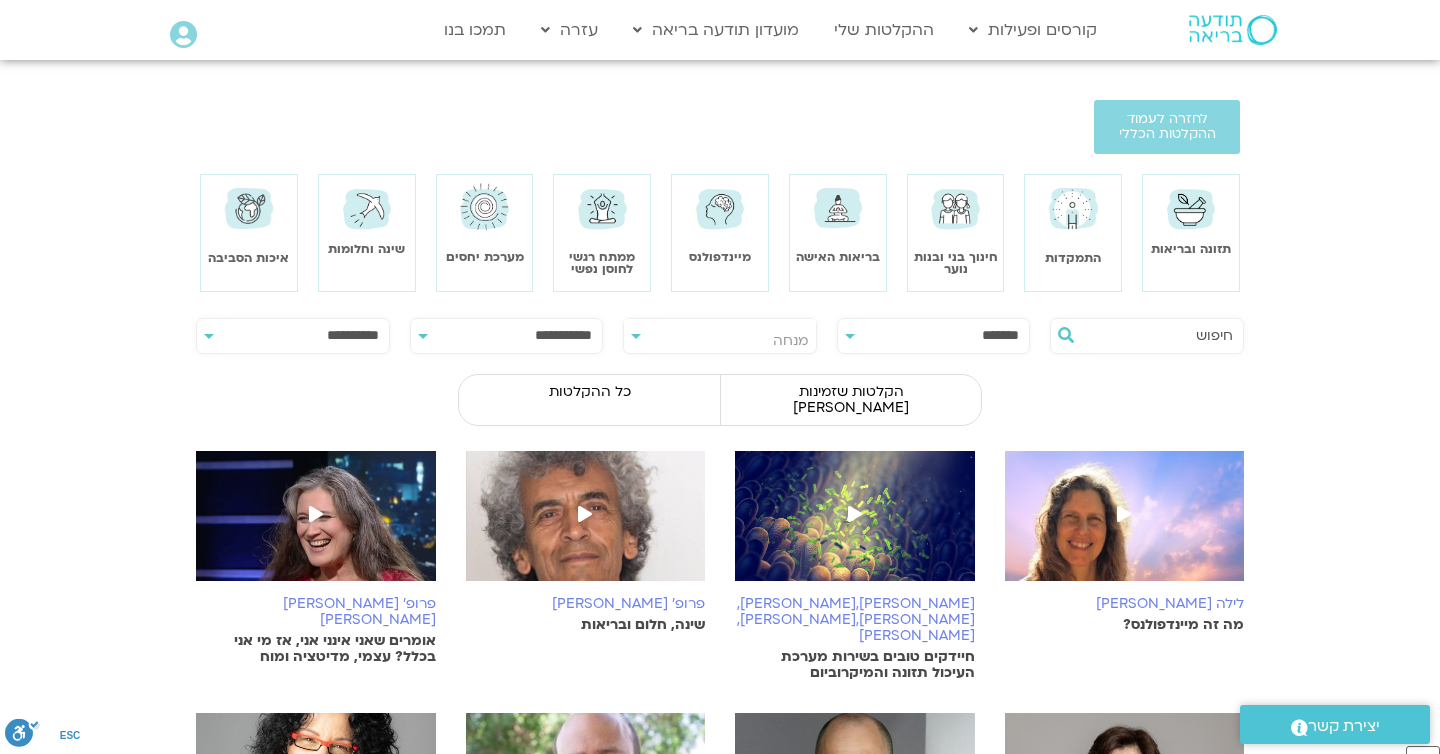 click at bounding box center [367, 208] 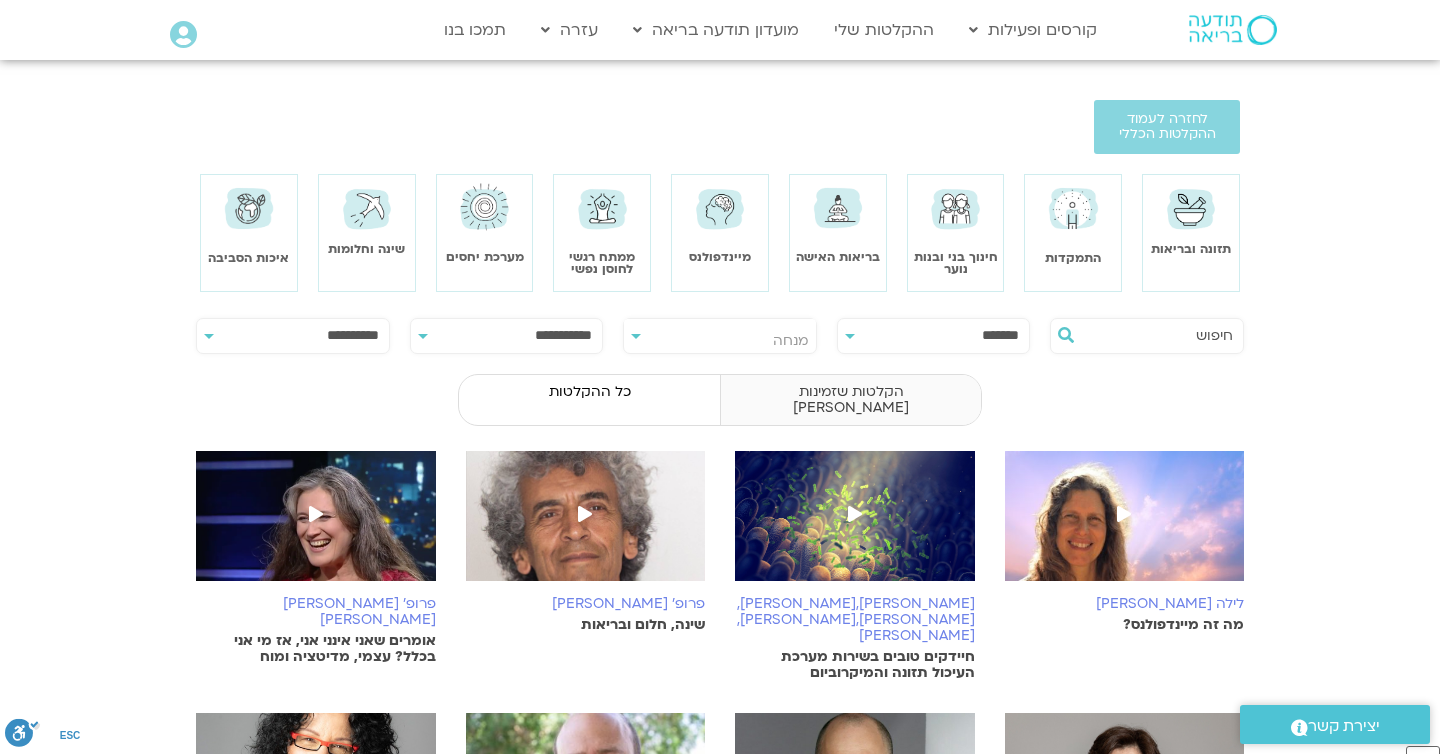 click on "הקלטות שזמינות לי" at bounding box center [850, 400] 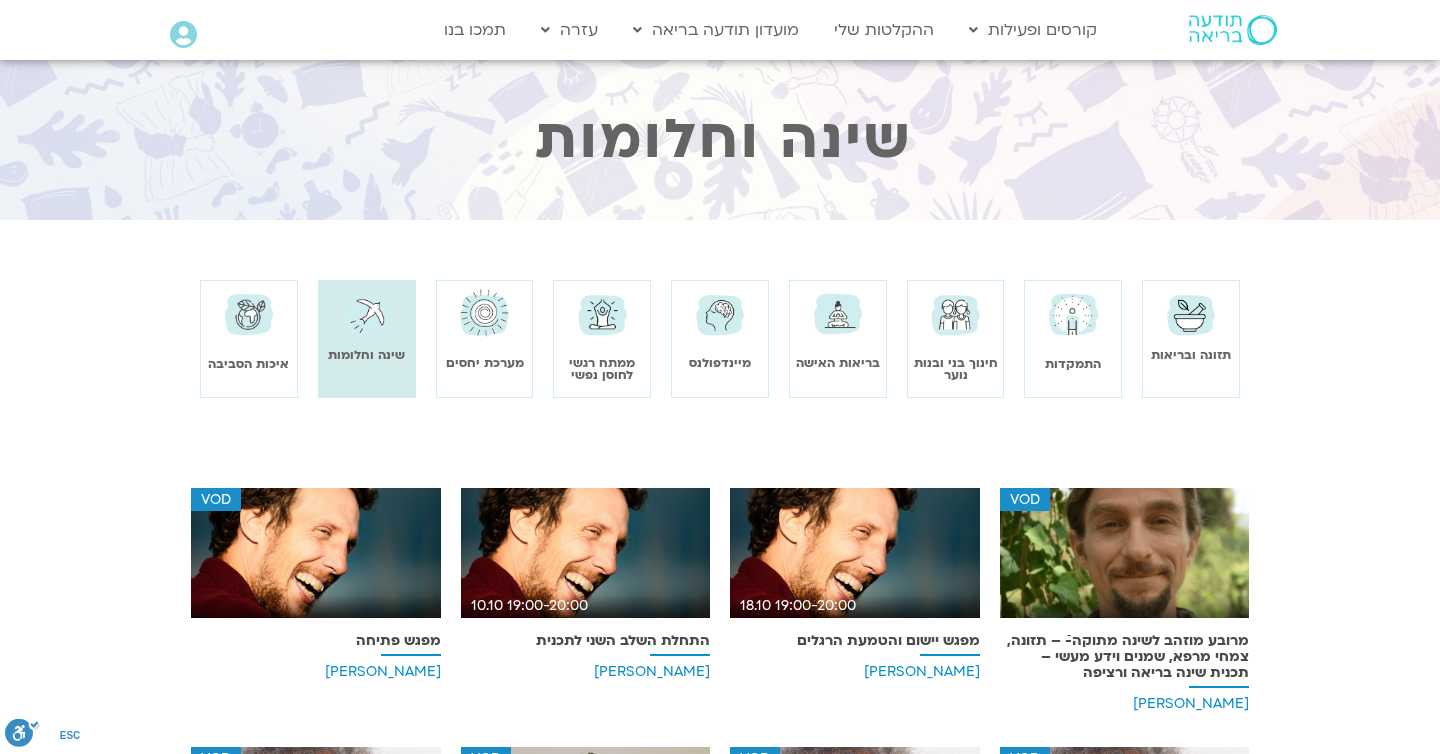 scroll, scrollTop: 0, scrollLeft: 0, axis: both 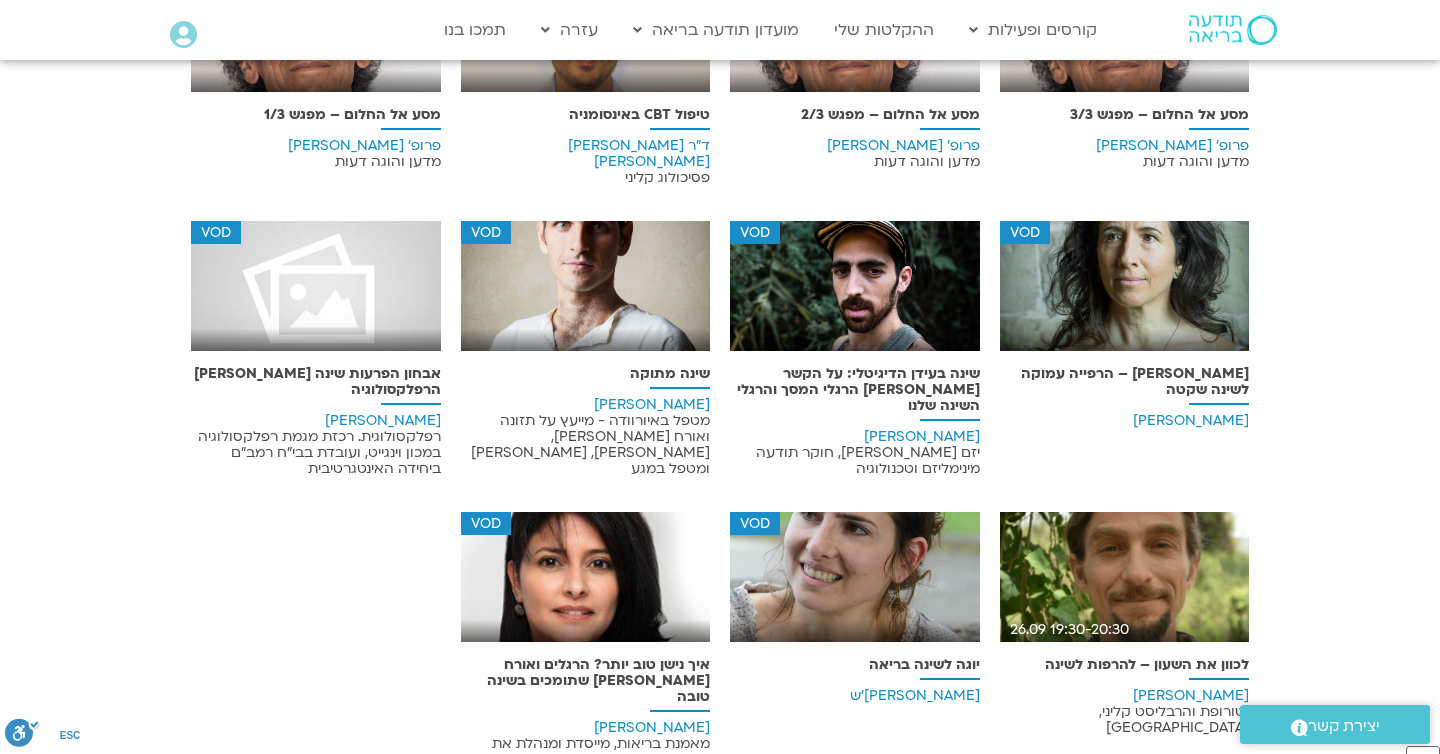 click at bounding box center [1125, 293] 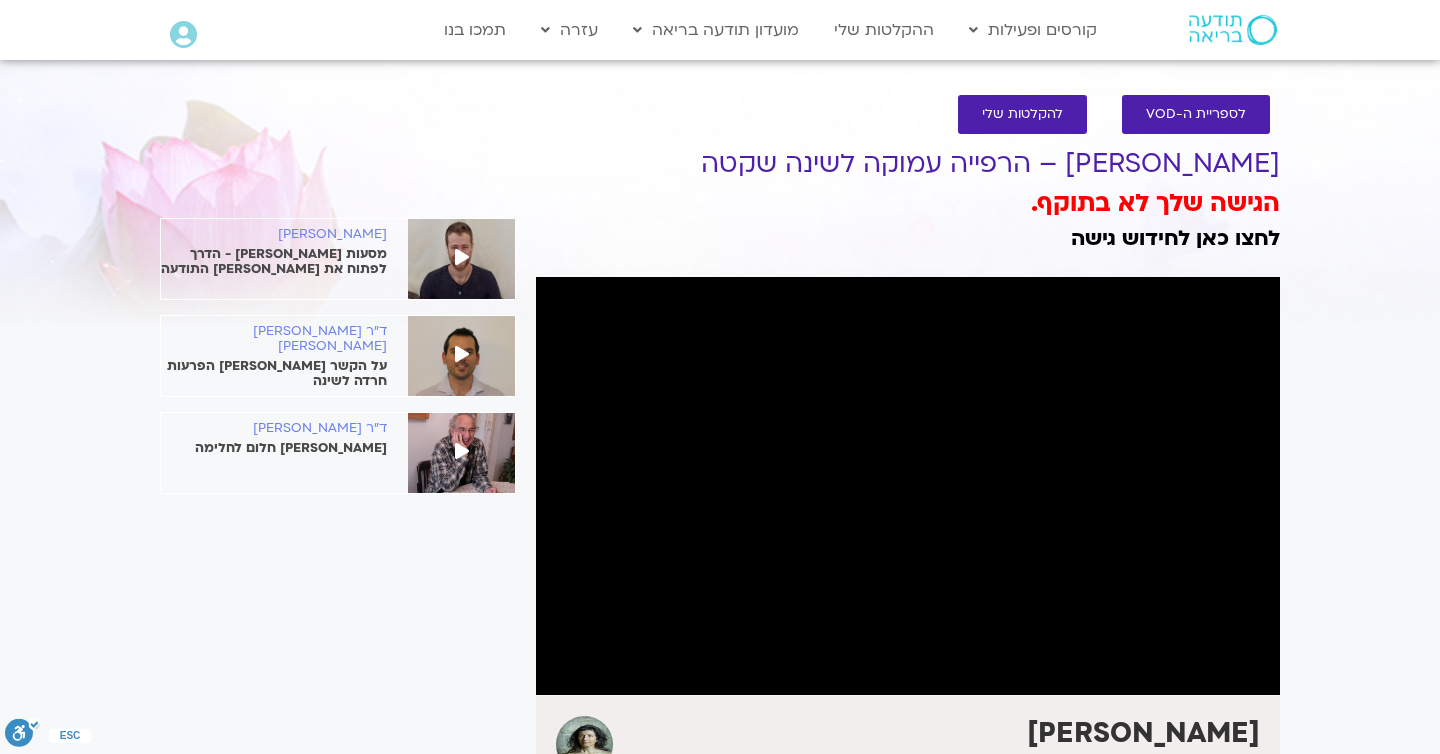 scroll, scrollTop: 0, scrollLeft: 0, axis: both 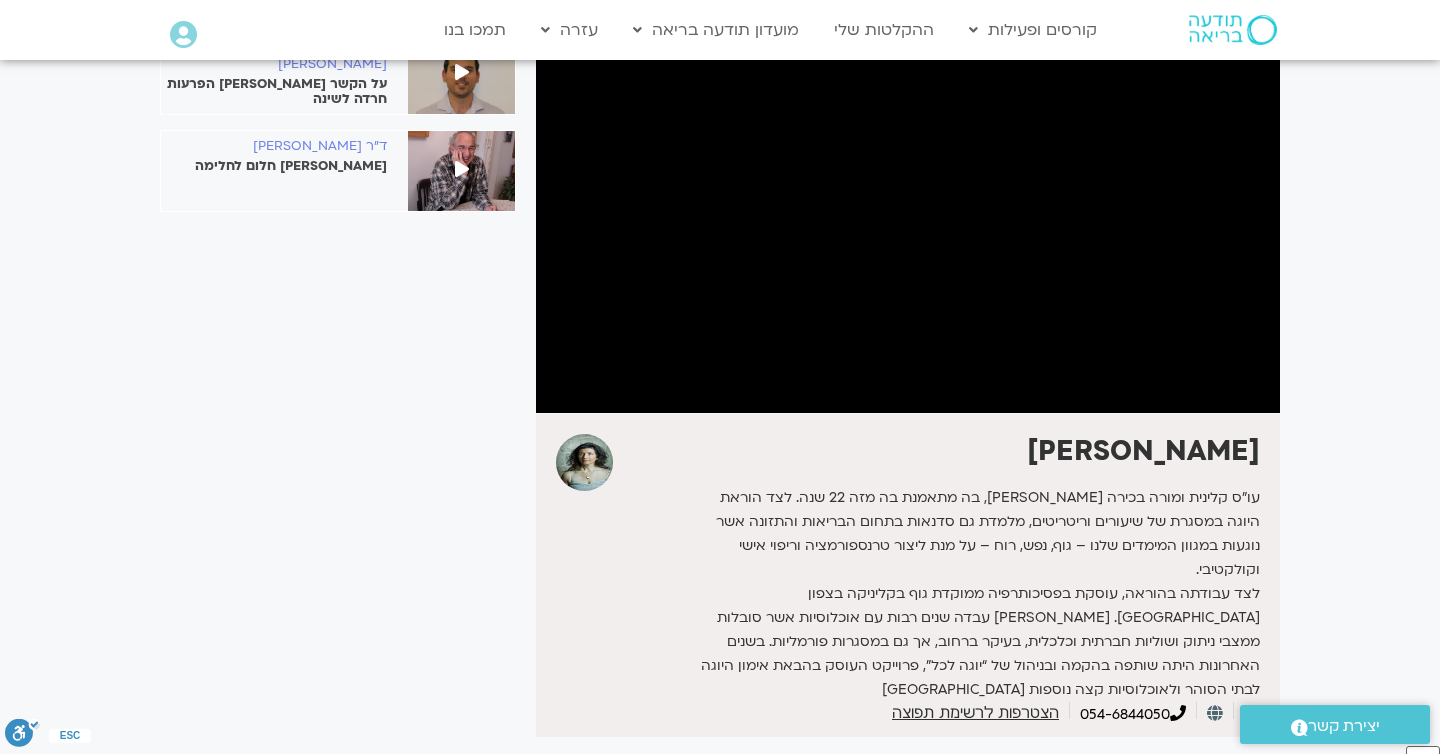 click at bounding box center (908, 204) 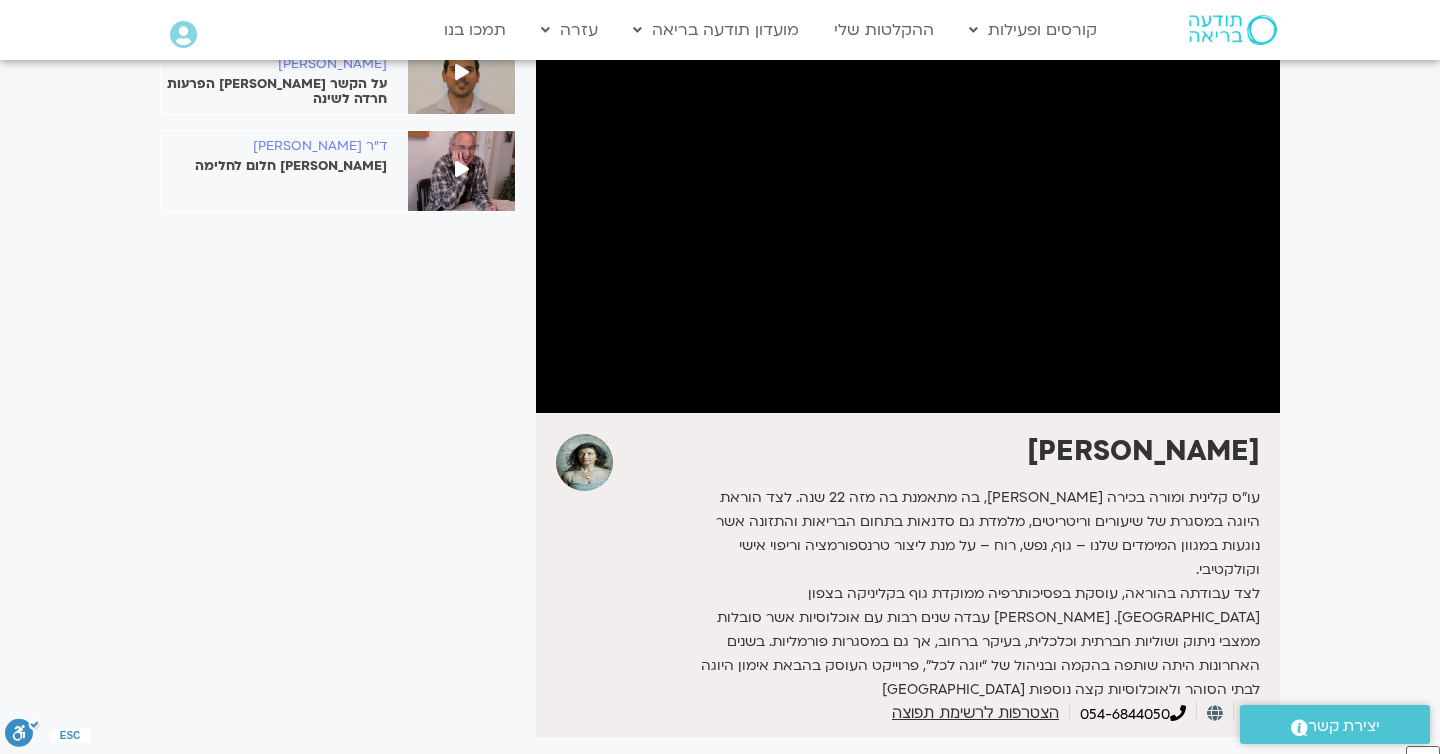scroll, scrollTop: 0, scrollLeft: 0, axis: both 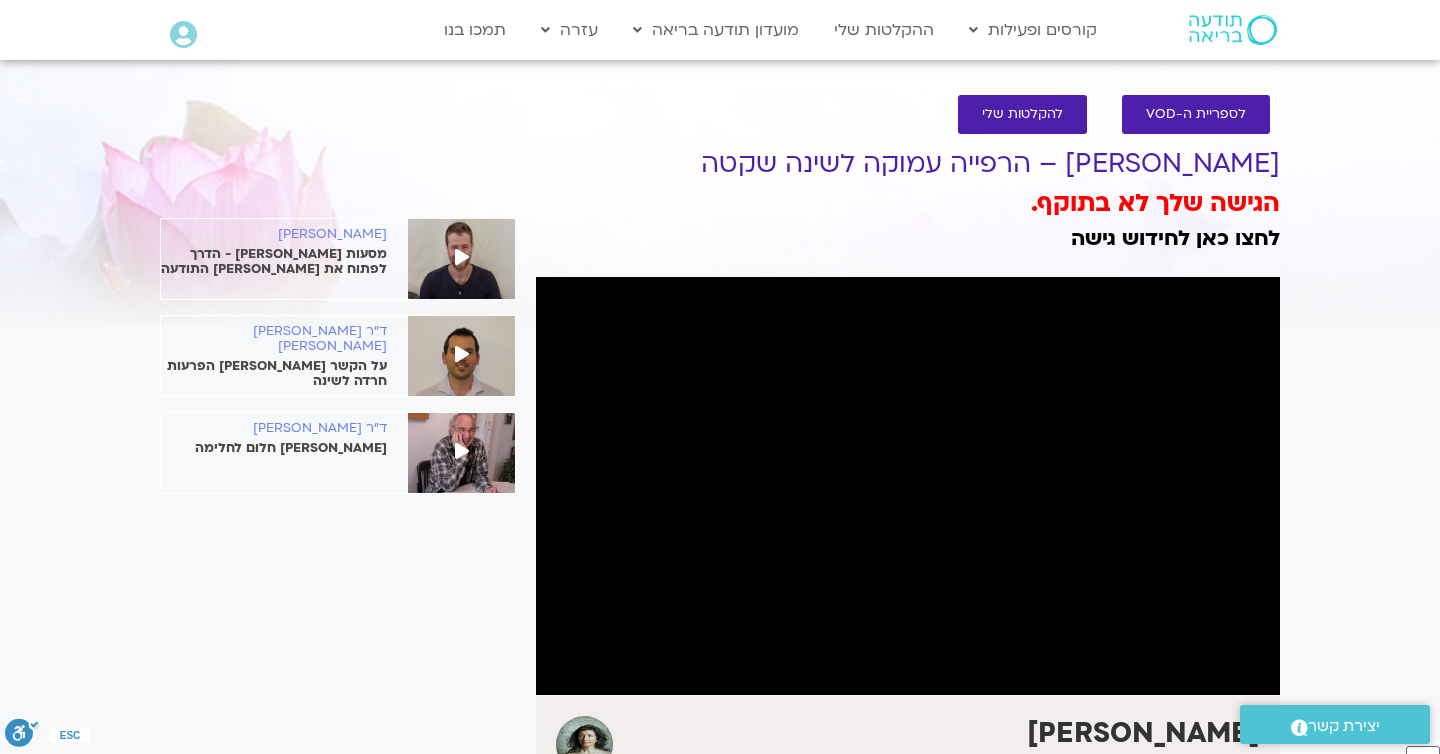 click at bounding box center (908, 486) 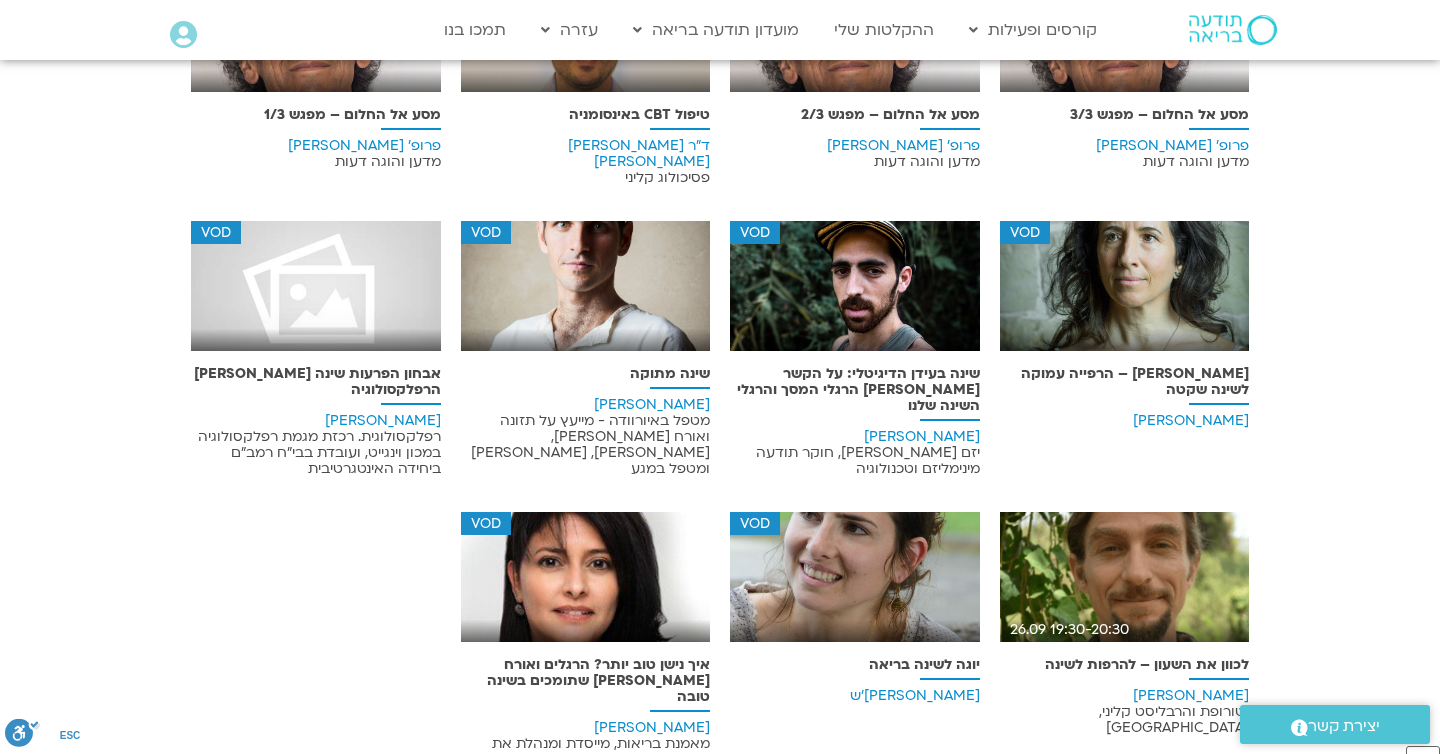 scroll, scrollTop: 785, scrollLeft: 0, axis: vertical 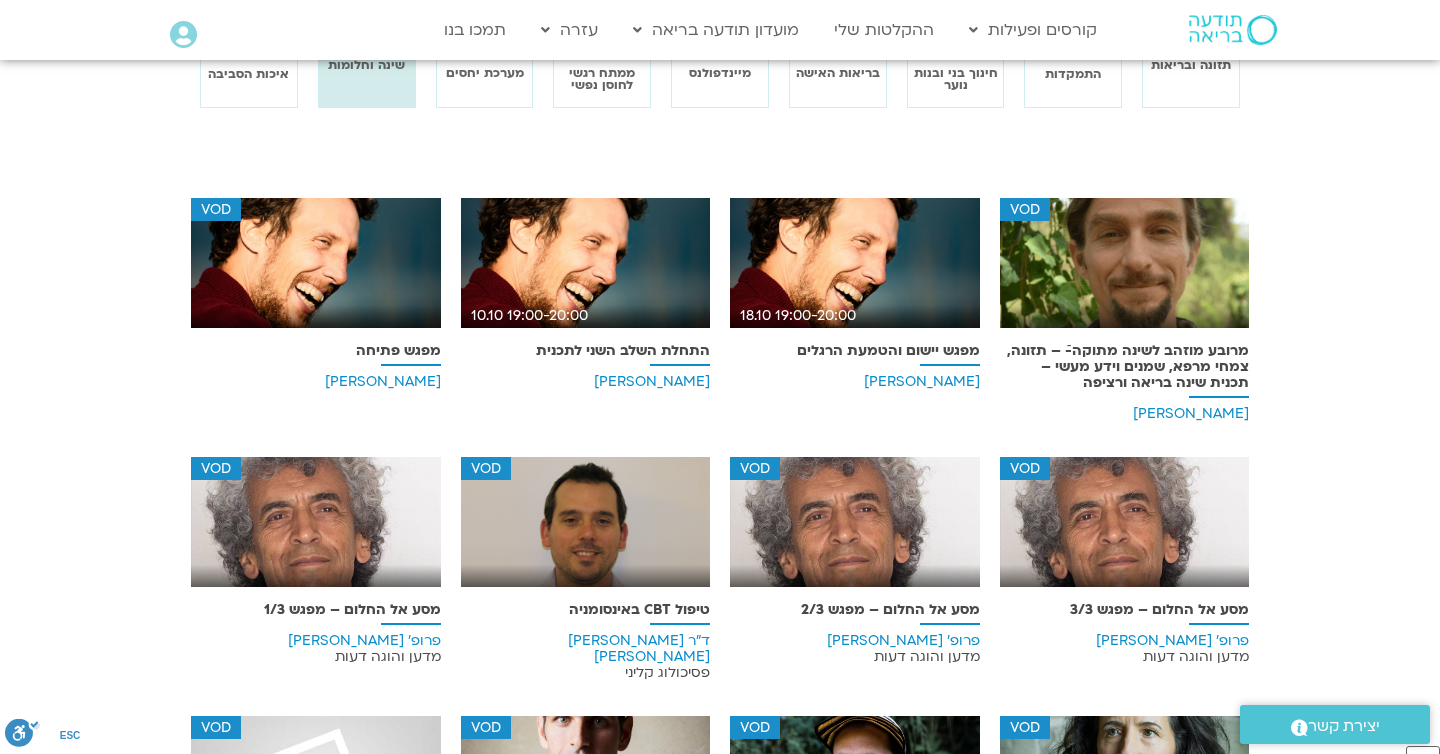 click at bounding box center (855, 529) 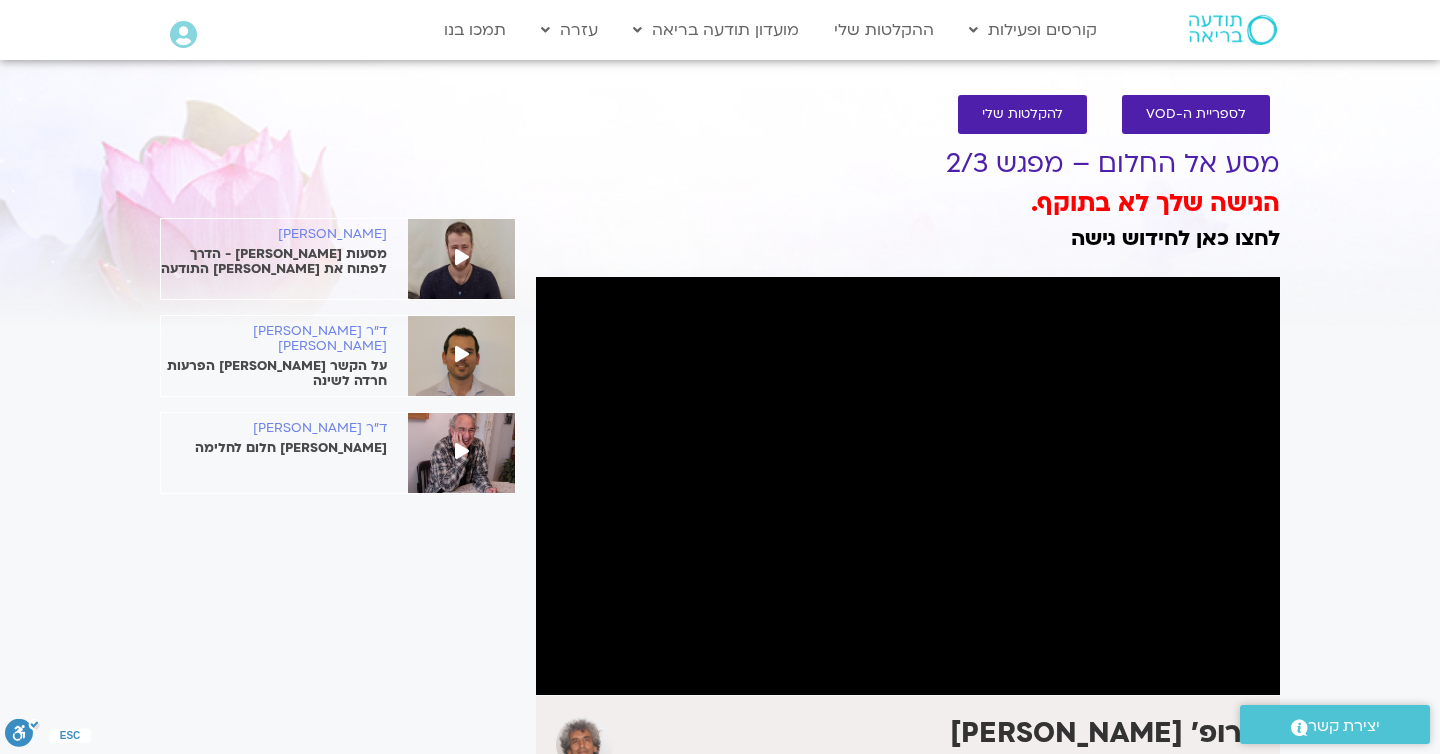 scroll, scrollTop: 0, scrollLeft: 0, axis: both 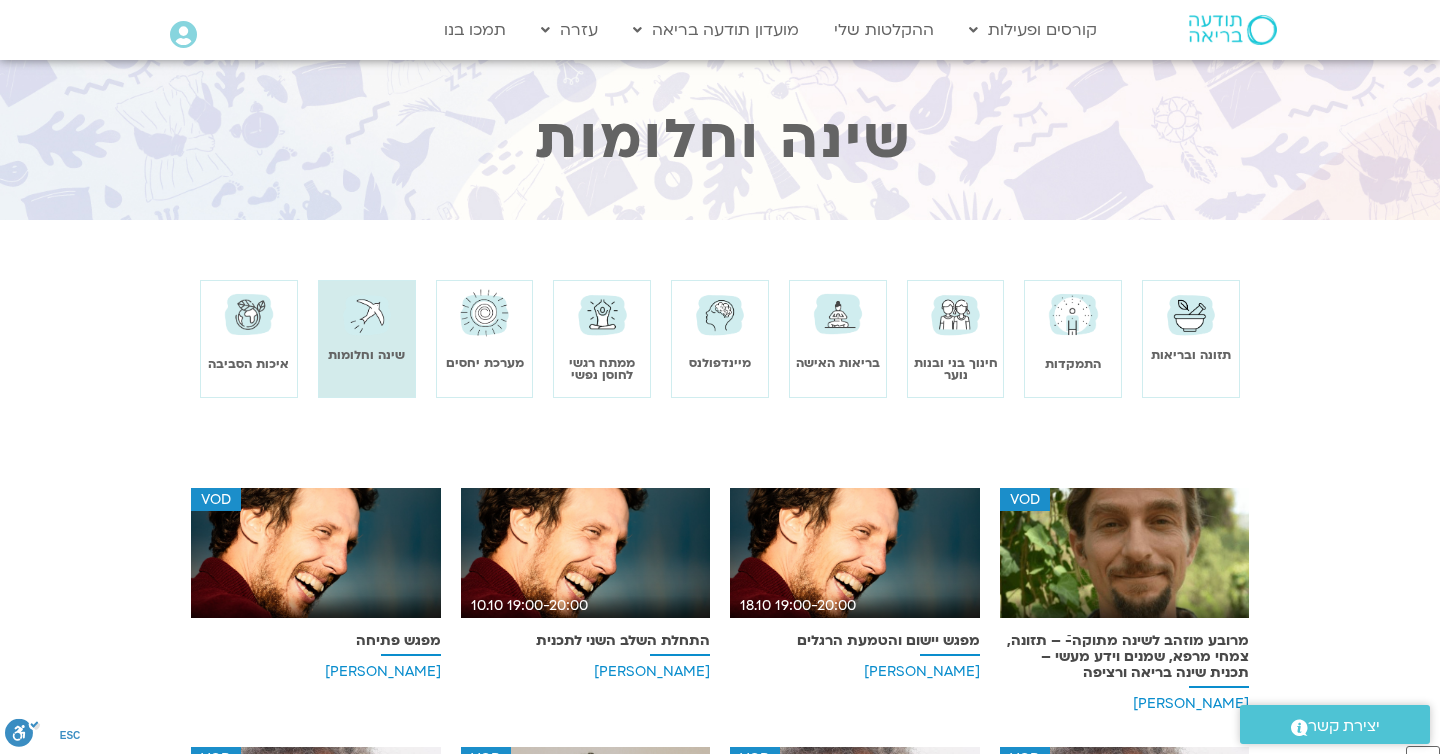 click at bounding box center [183, 35] 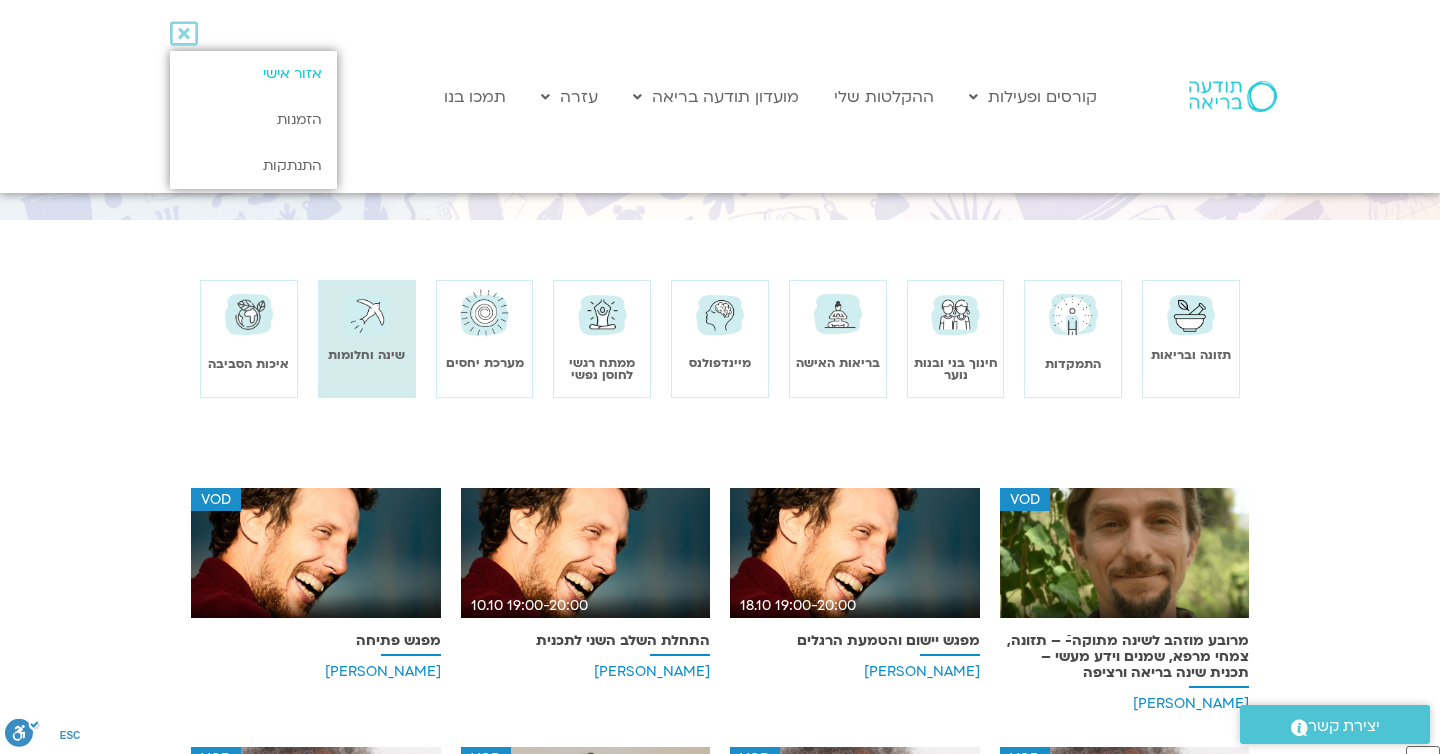 click on "אזור אישי" at bounding box center (253, 74) 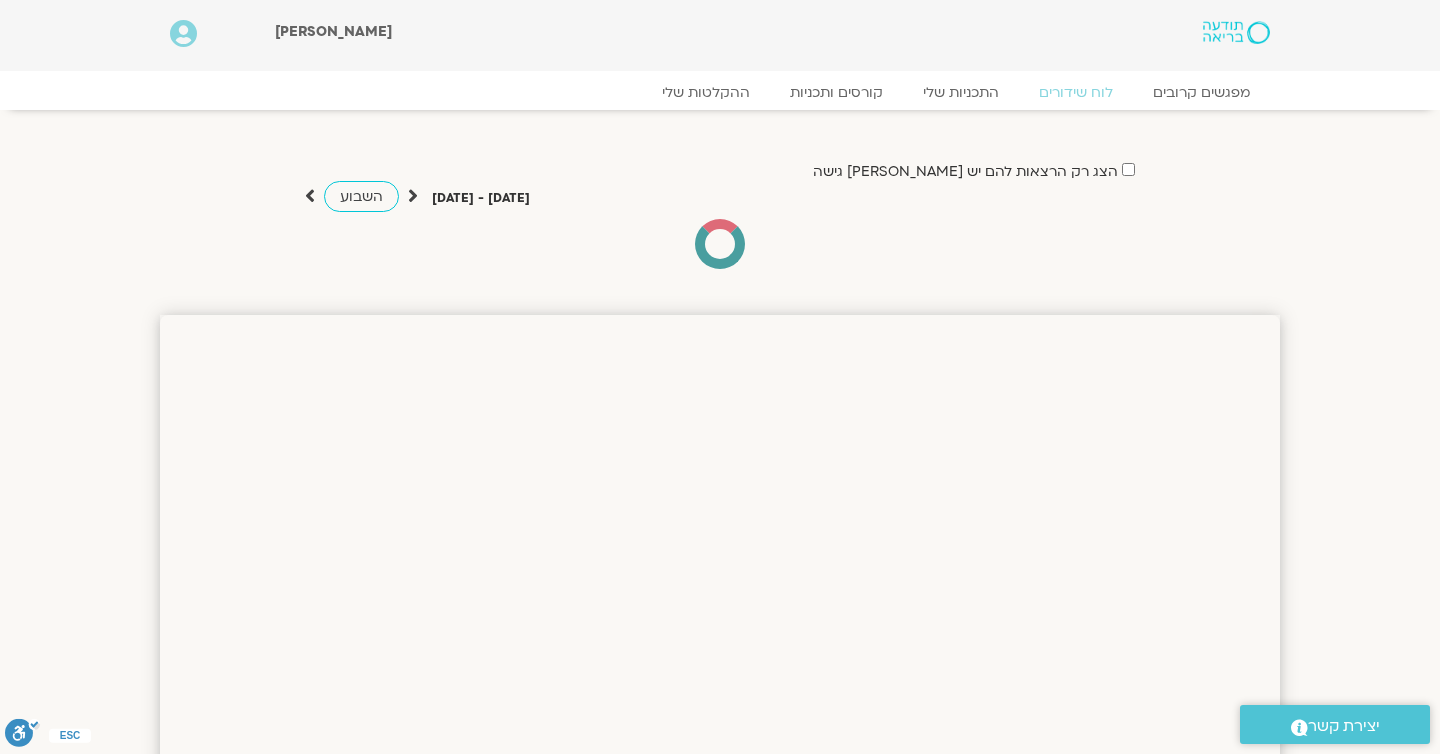 scroll, scrollTop: 0, scrollLeft: 0, axis: both 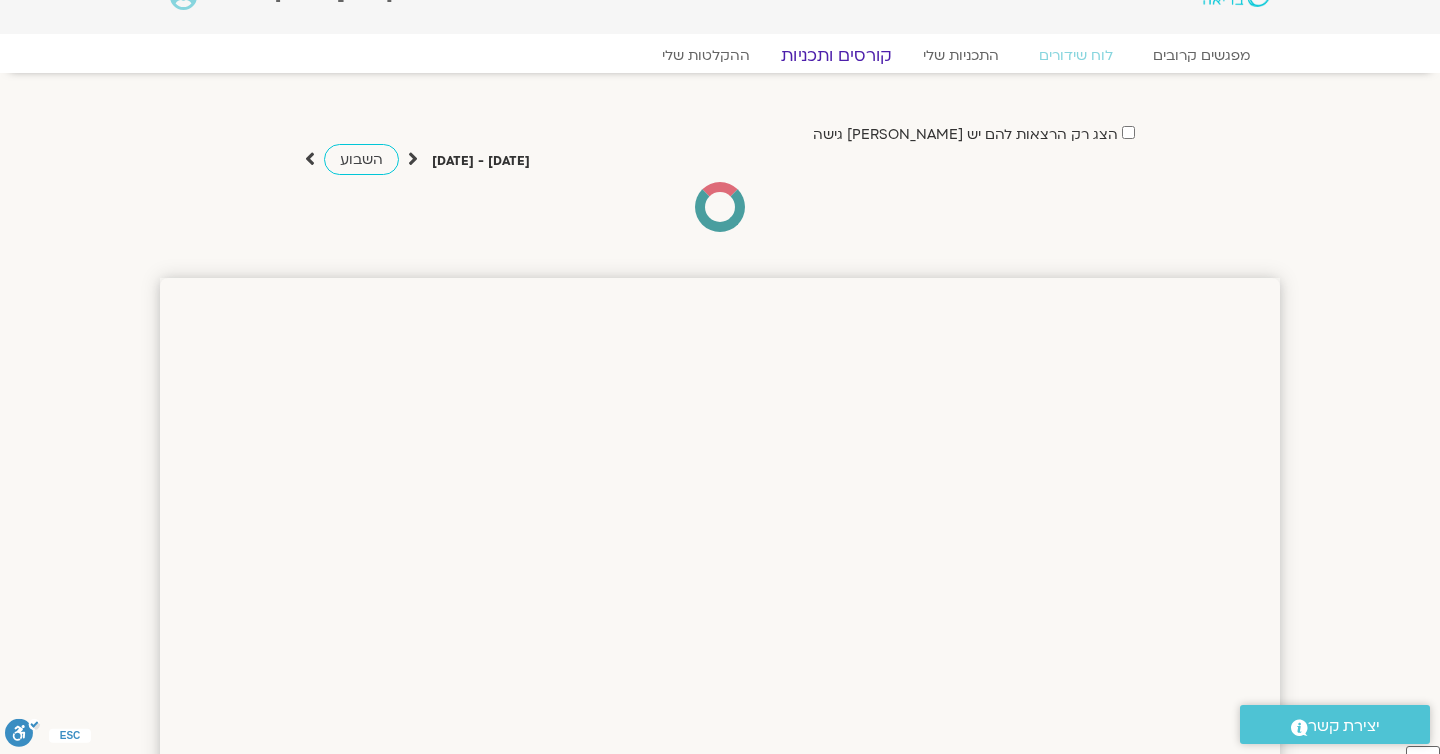 click on "קורסים ותכניות" 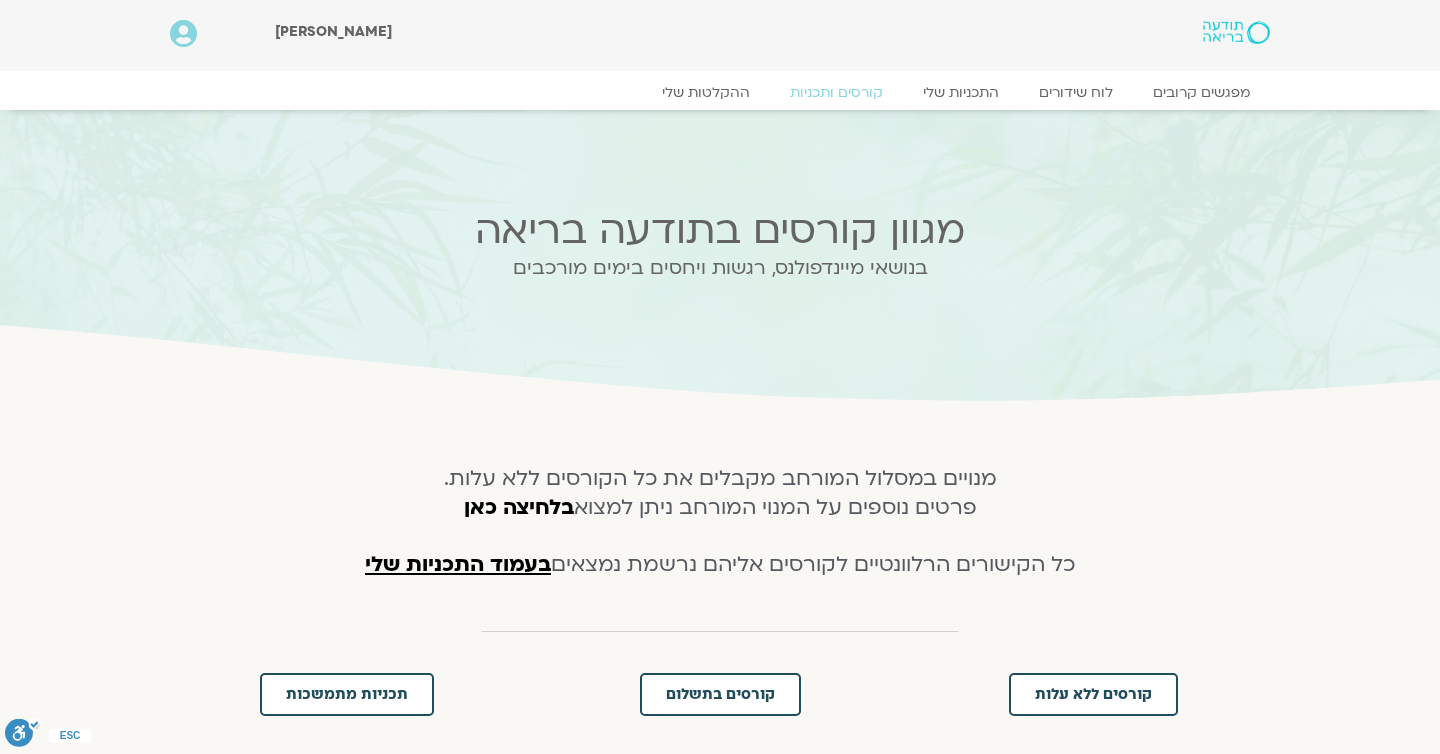 scroll, scrollTop: 0, scrollLeft: 0, axis: both 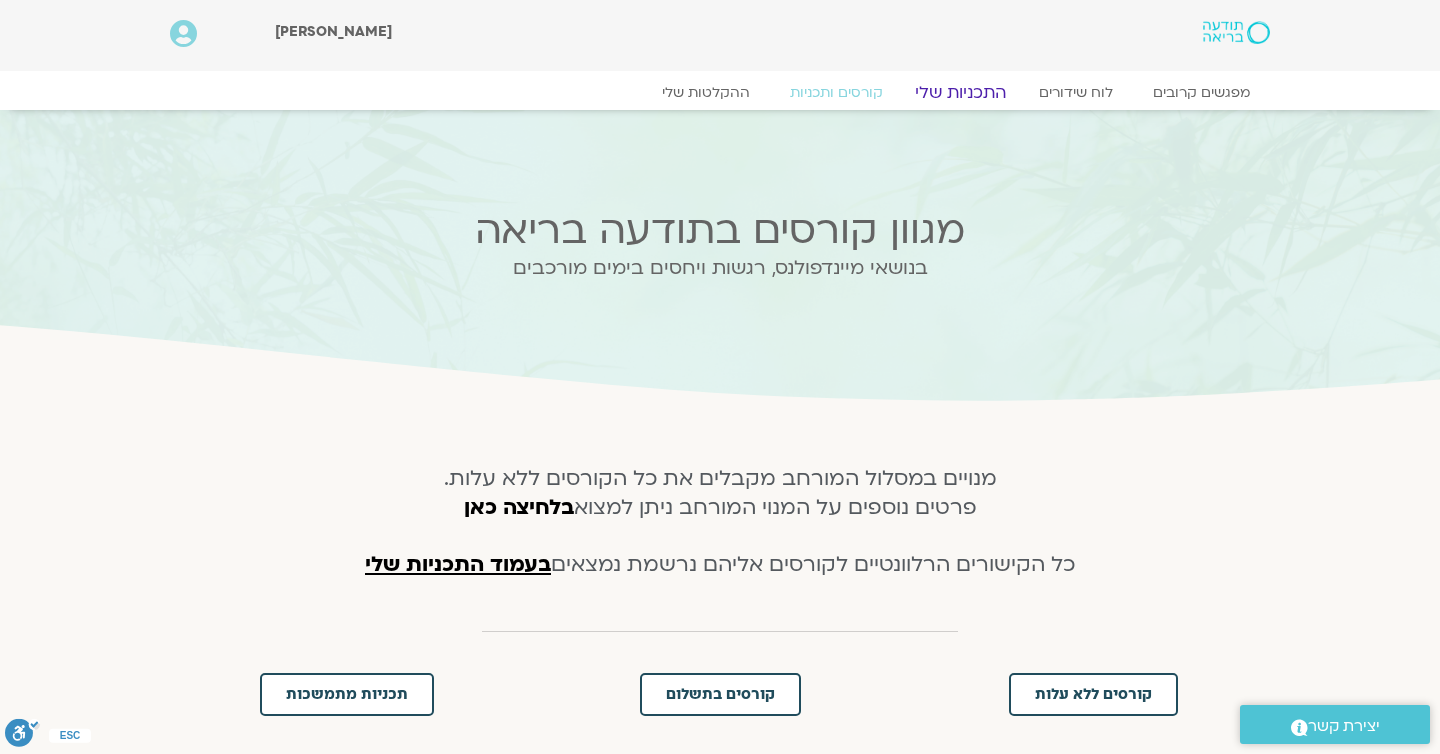 click on "התכניות שלי" 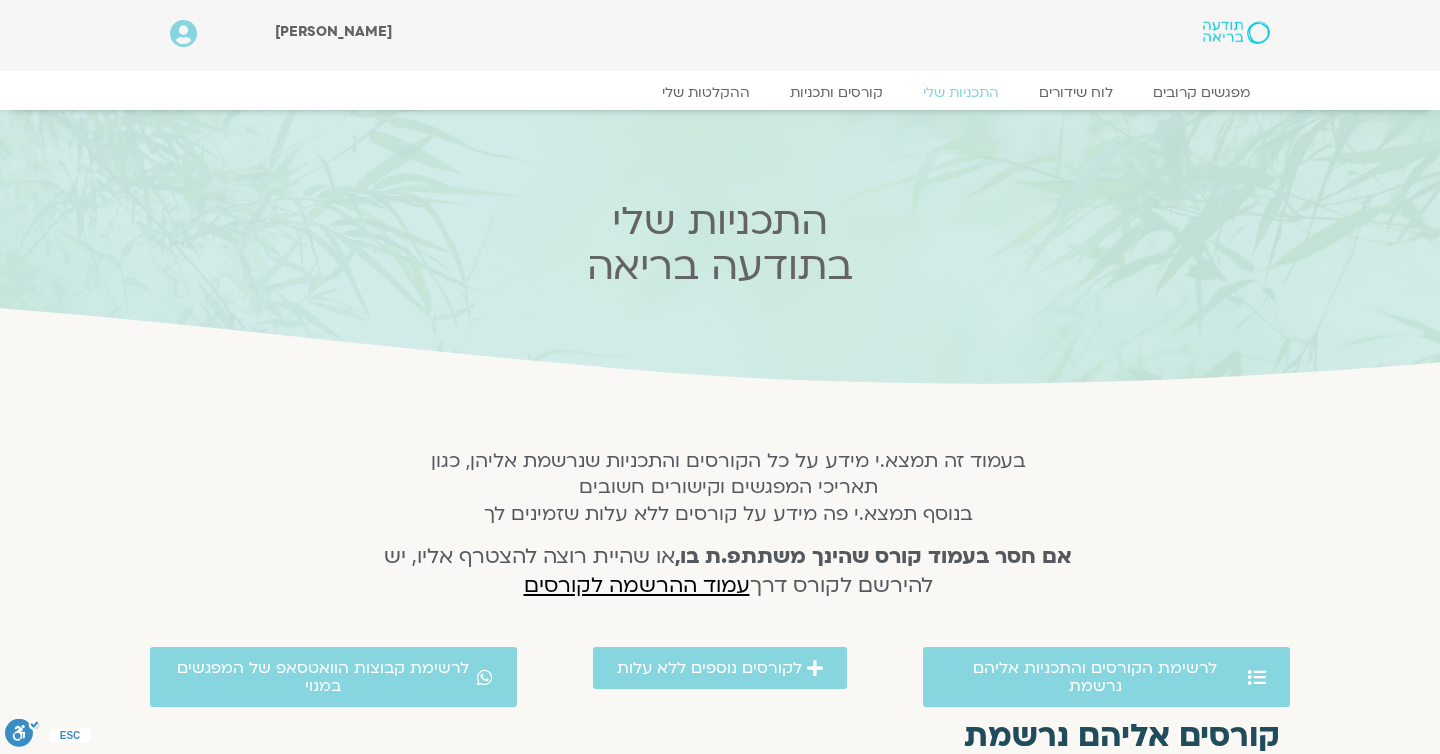 scroll, scrollTop: 0, scrollLeft: 0, axis: both 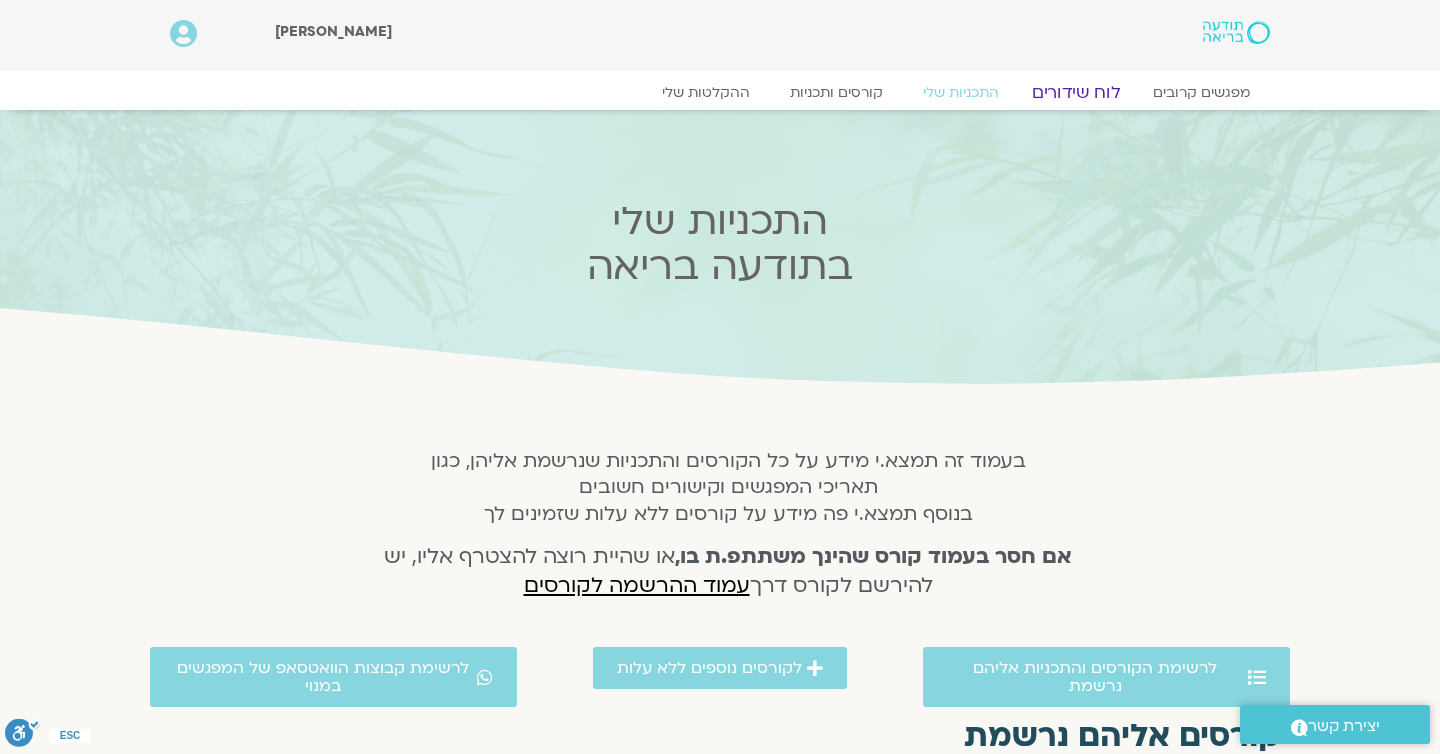 click on "לוח שידורים" 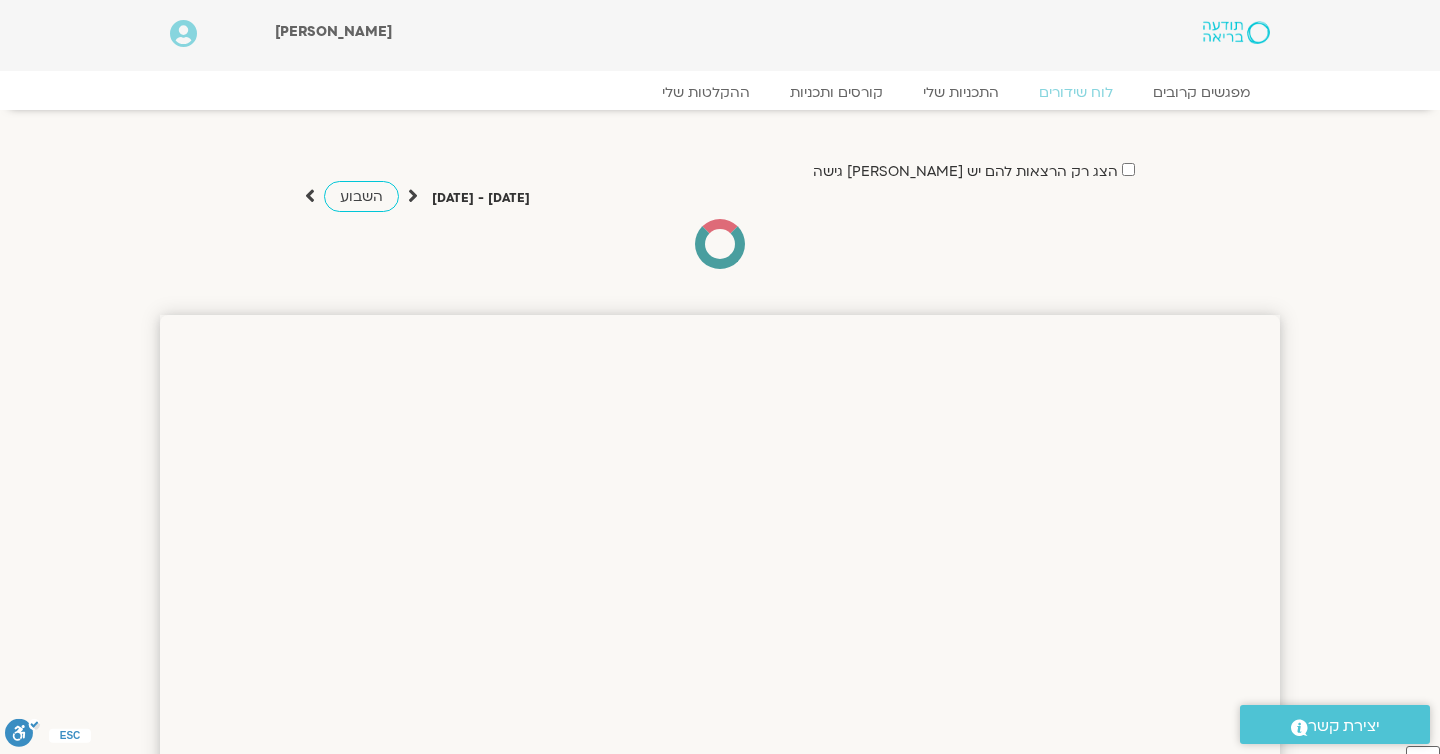 scroll, scrollTop: 0, scrollLeft: 0, axis: both 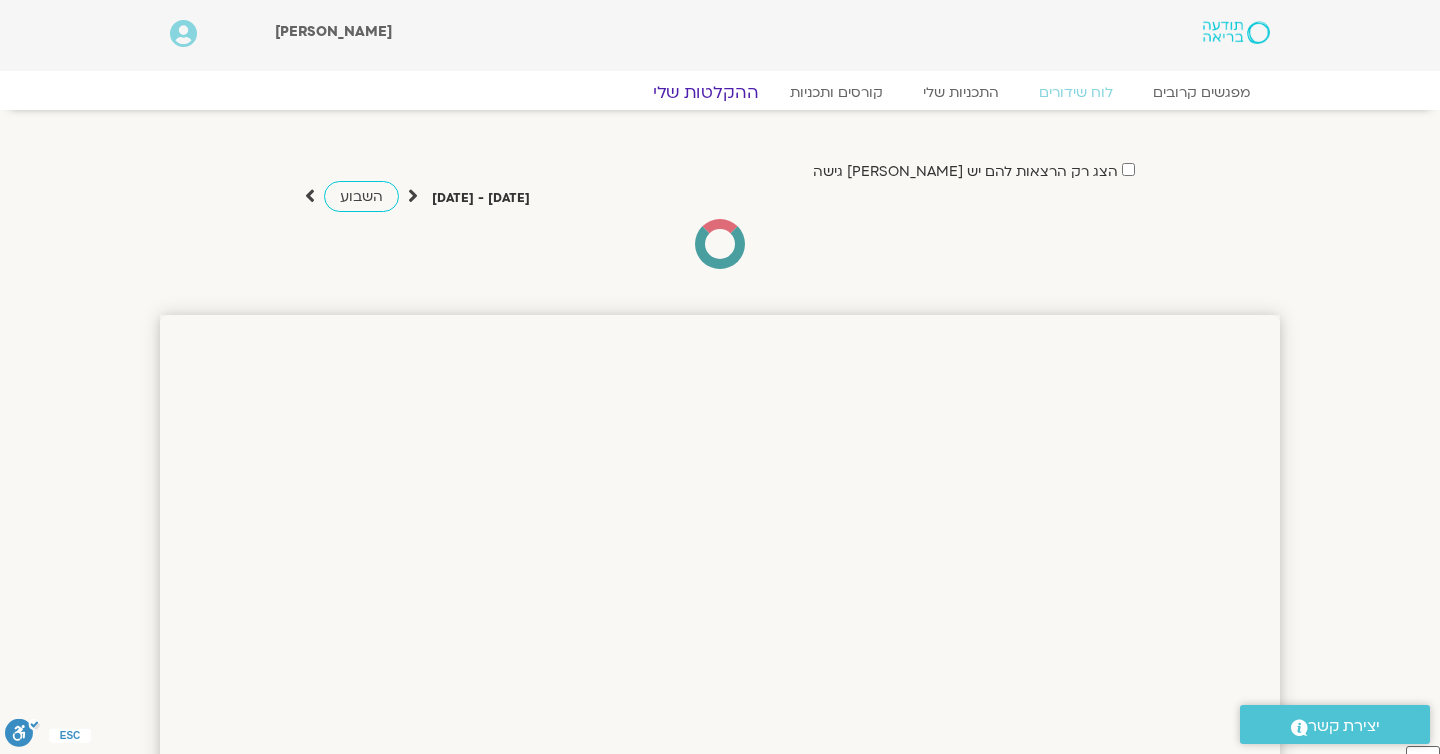 click on "ההקלטות שלי" 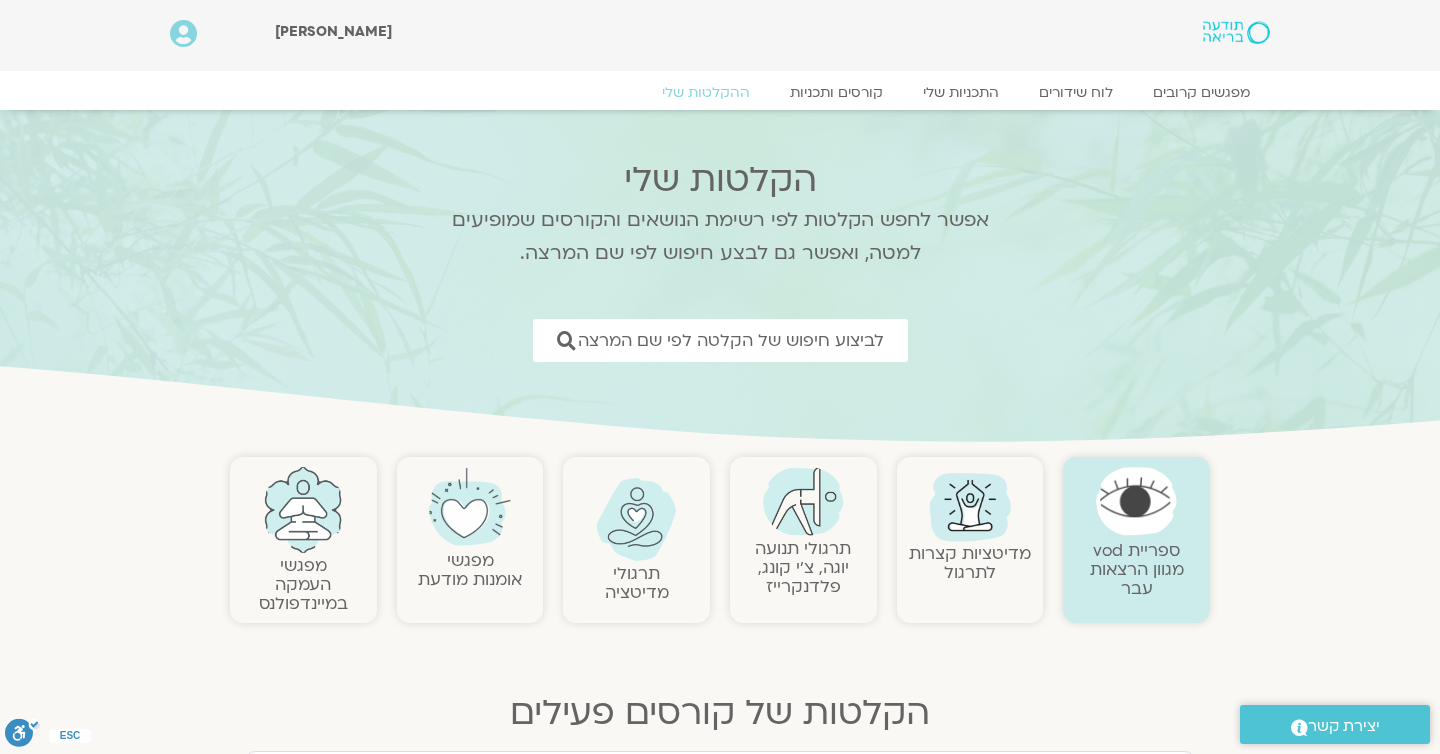scroll, scrollTop: 0, scrollLeft: 0, axis: both 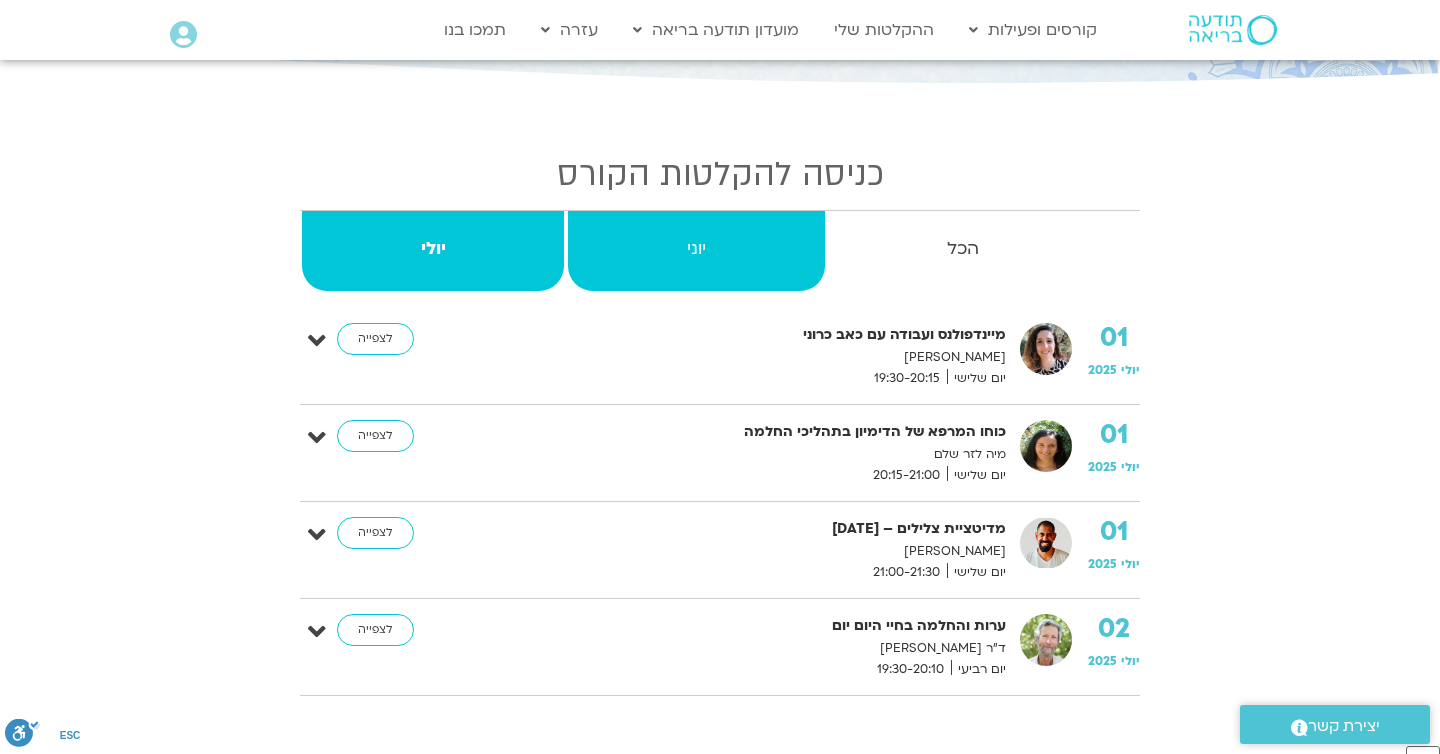 click on "יוני" at bounding box center (696, 249) 